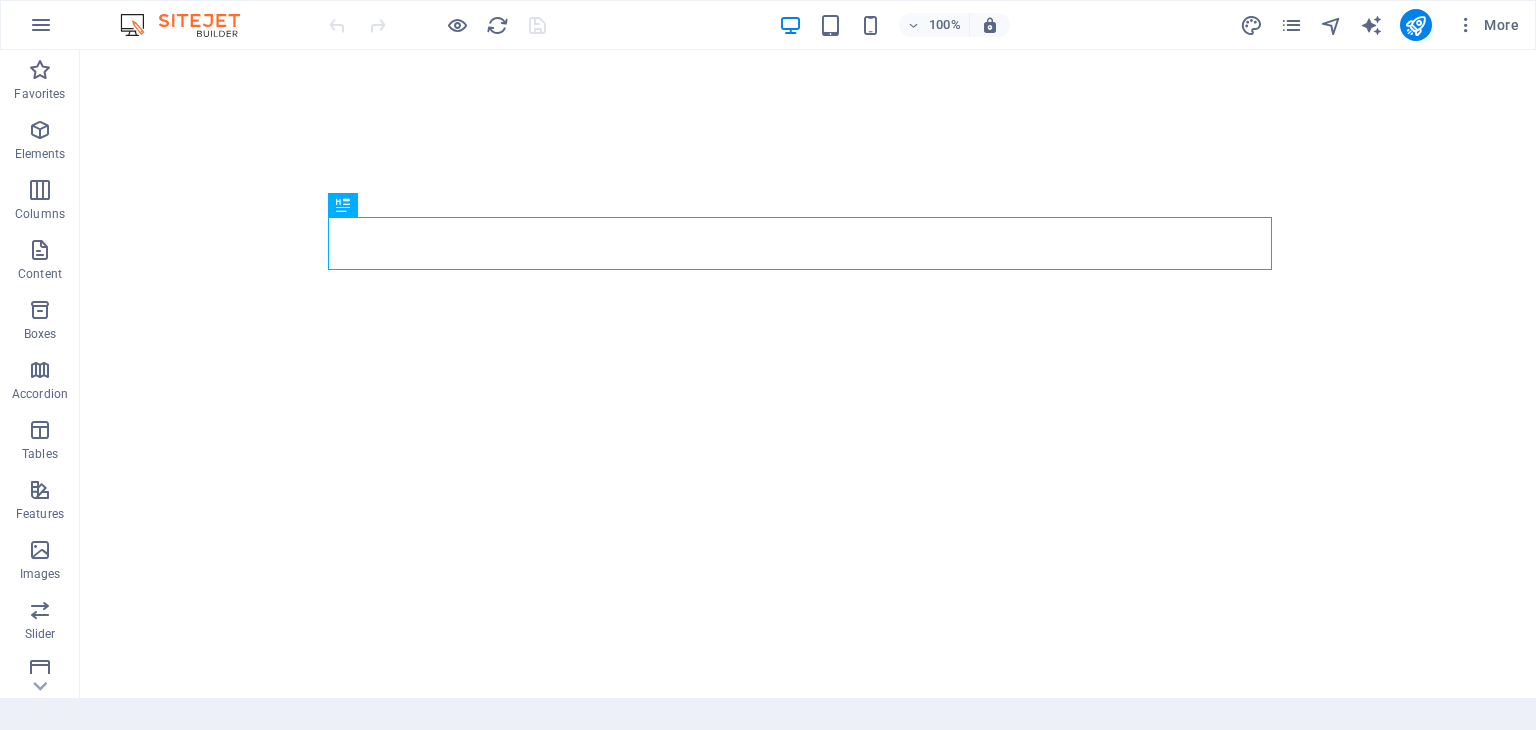 scroll, scrollTop: 0, scrollLeft: 0, axis: both 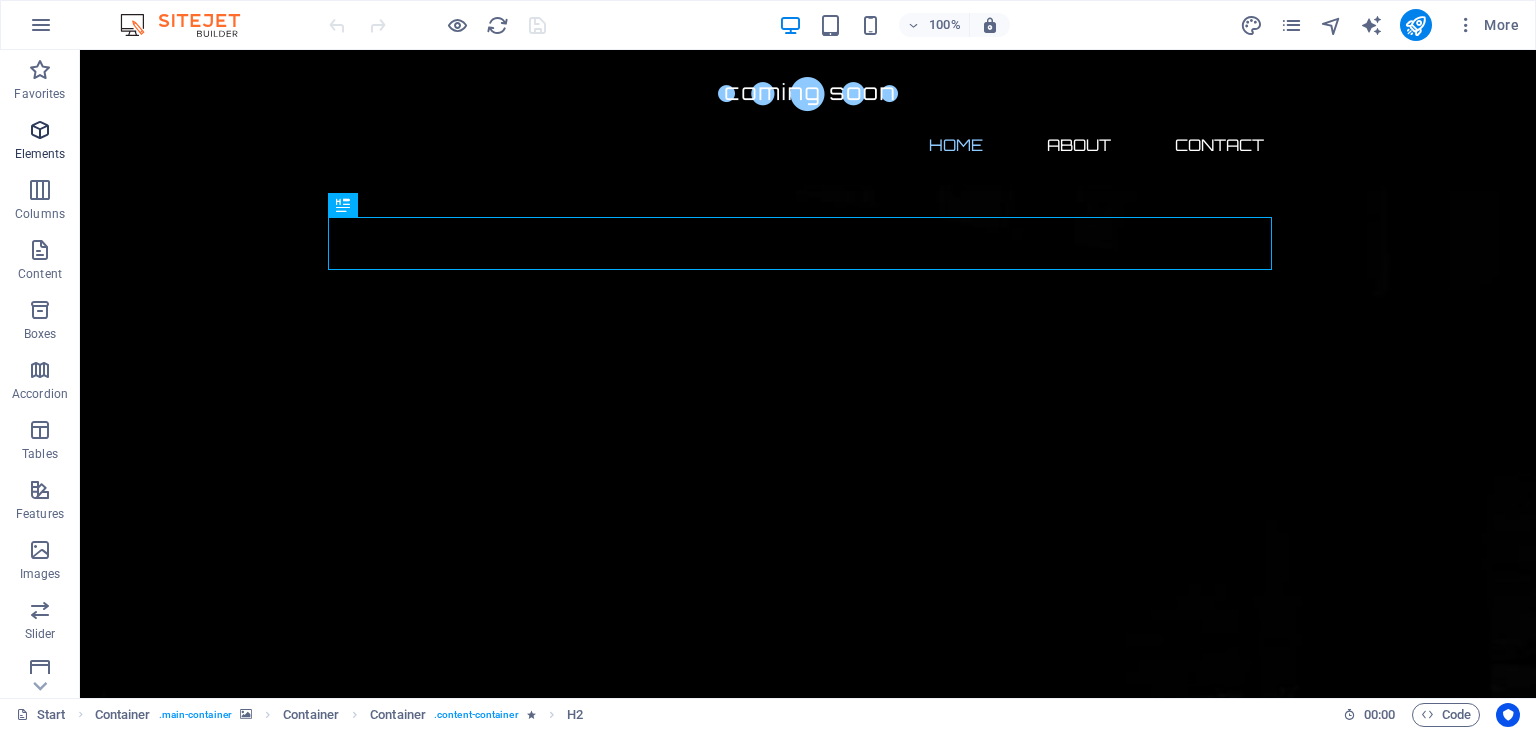 click at bounding box center [40, 130] 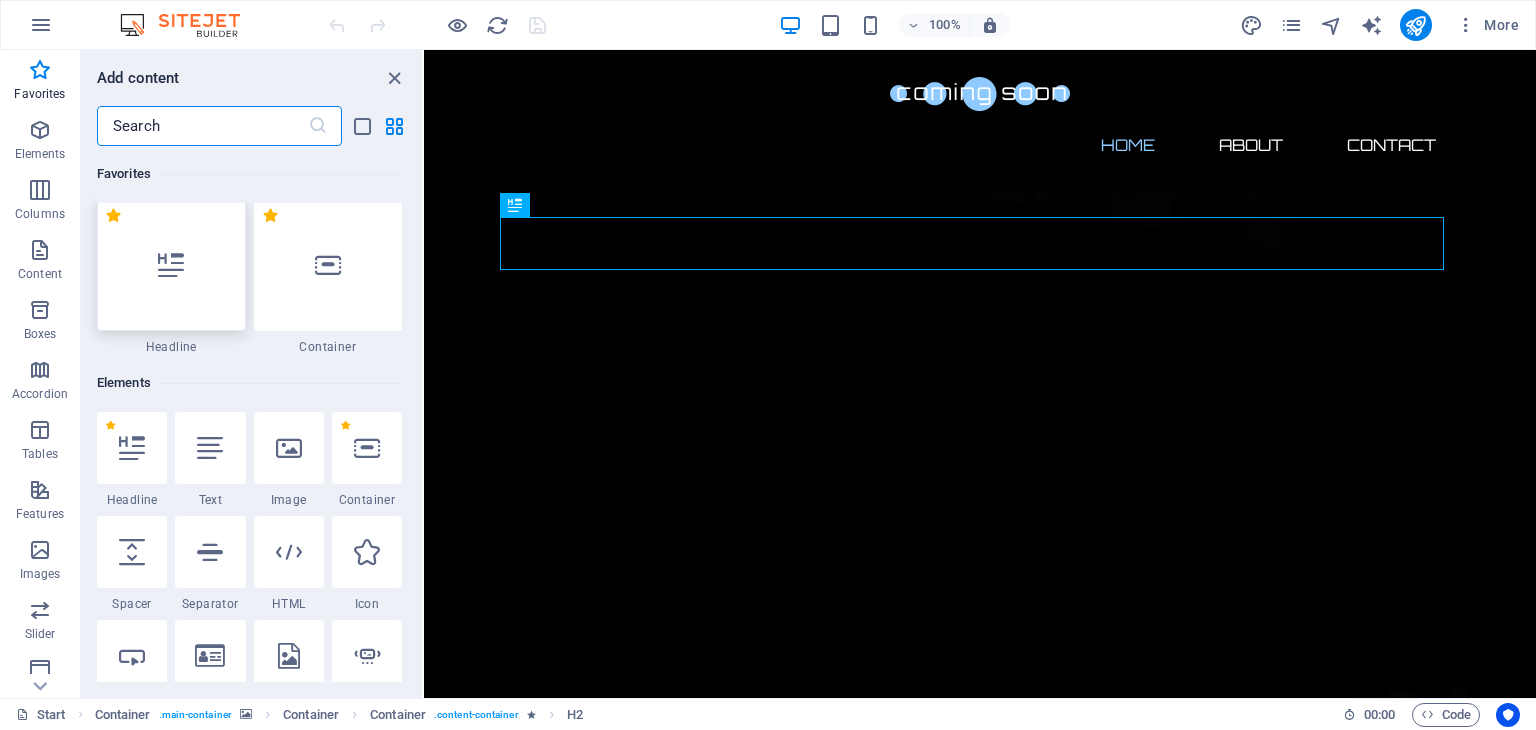 scroll, scrollTop: 0, scrollLeft: 0, axis: both 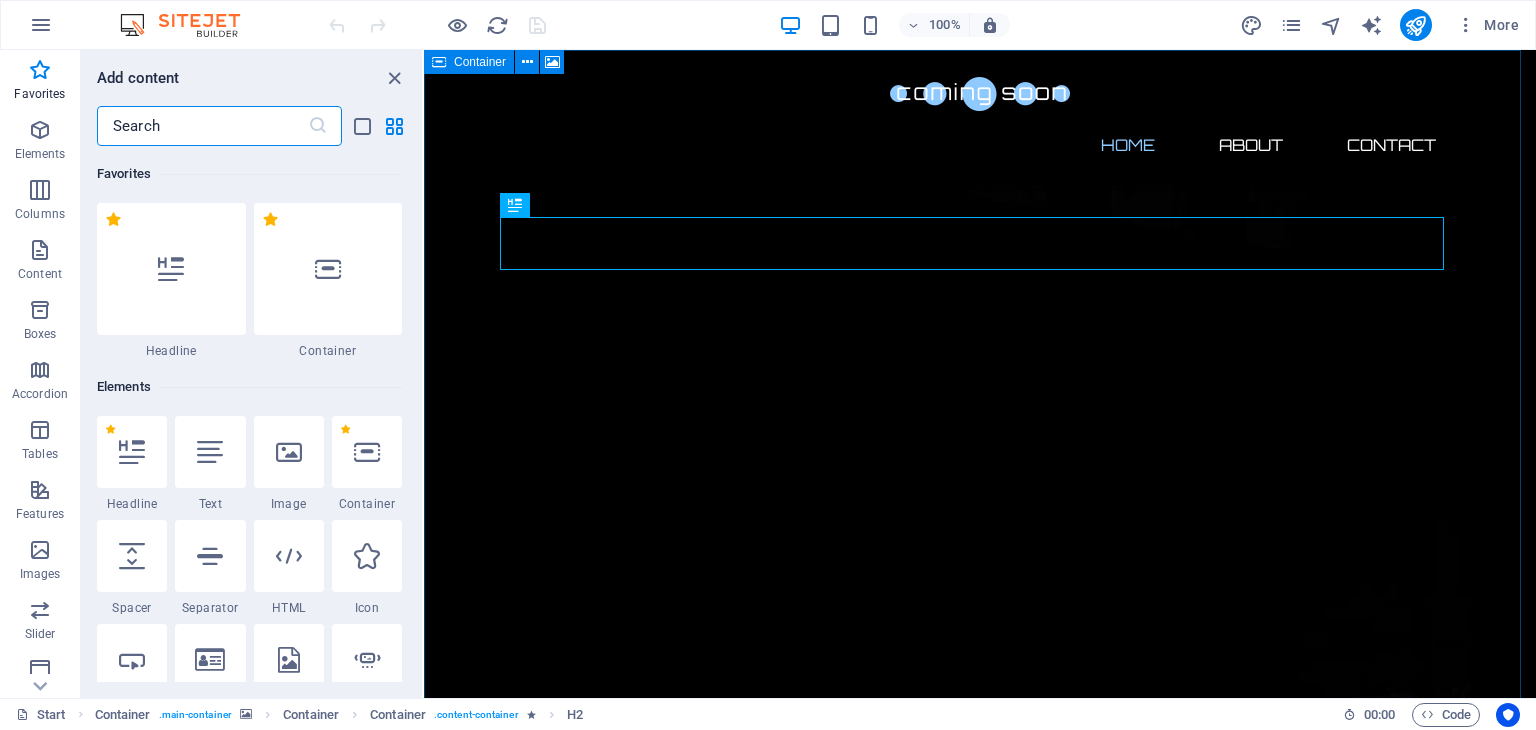 click at bounding box center [439, 62] 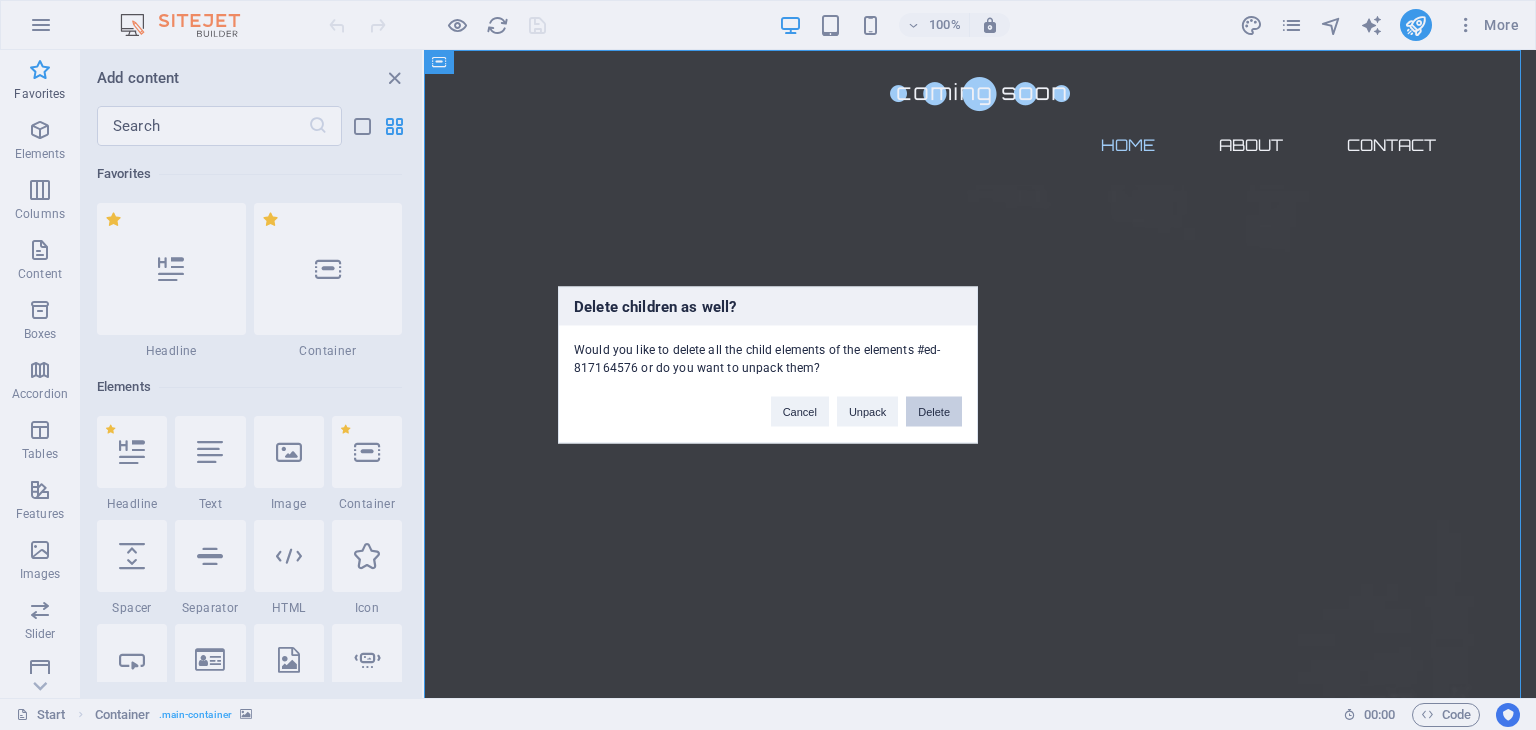 click on "Delete" at bounding box center (934, 412) 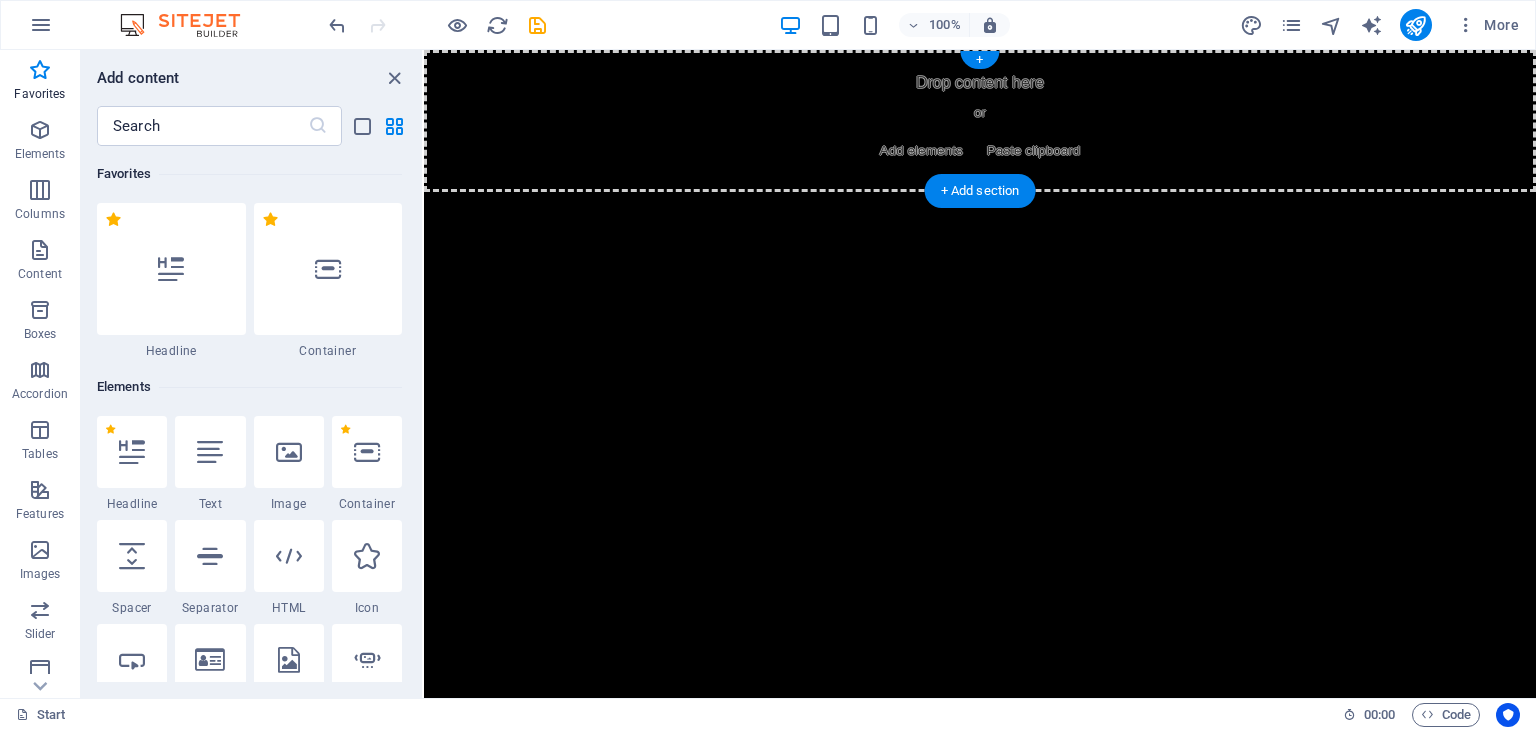 click on "Drop content here or  Add elements  Paste clipboard" at bounding box center [980, 121] 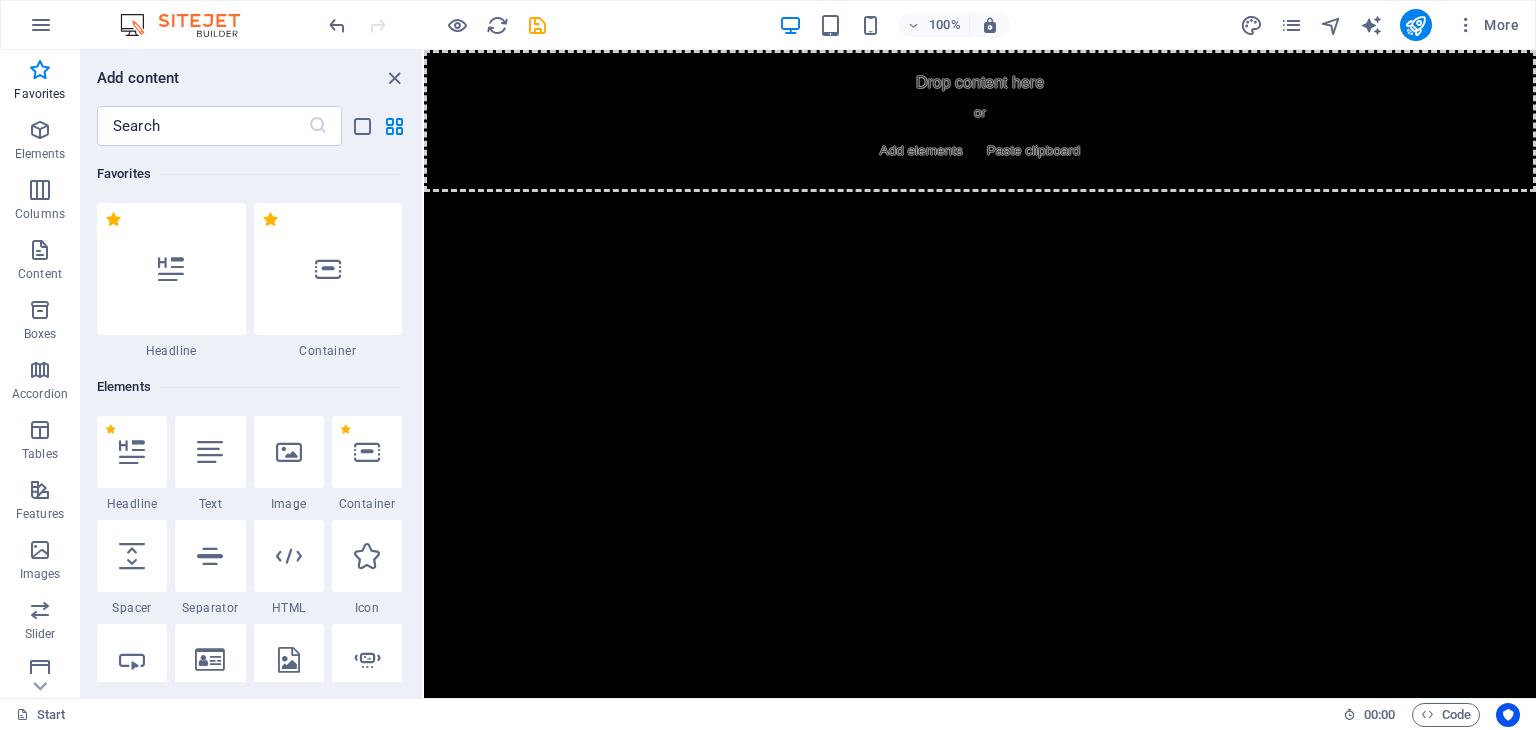 click on "Skip to main content
Drop content here or  Add elements  Paste clipboard" at bounding box center (980, 121) 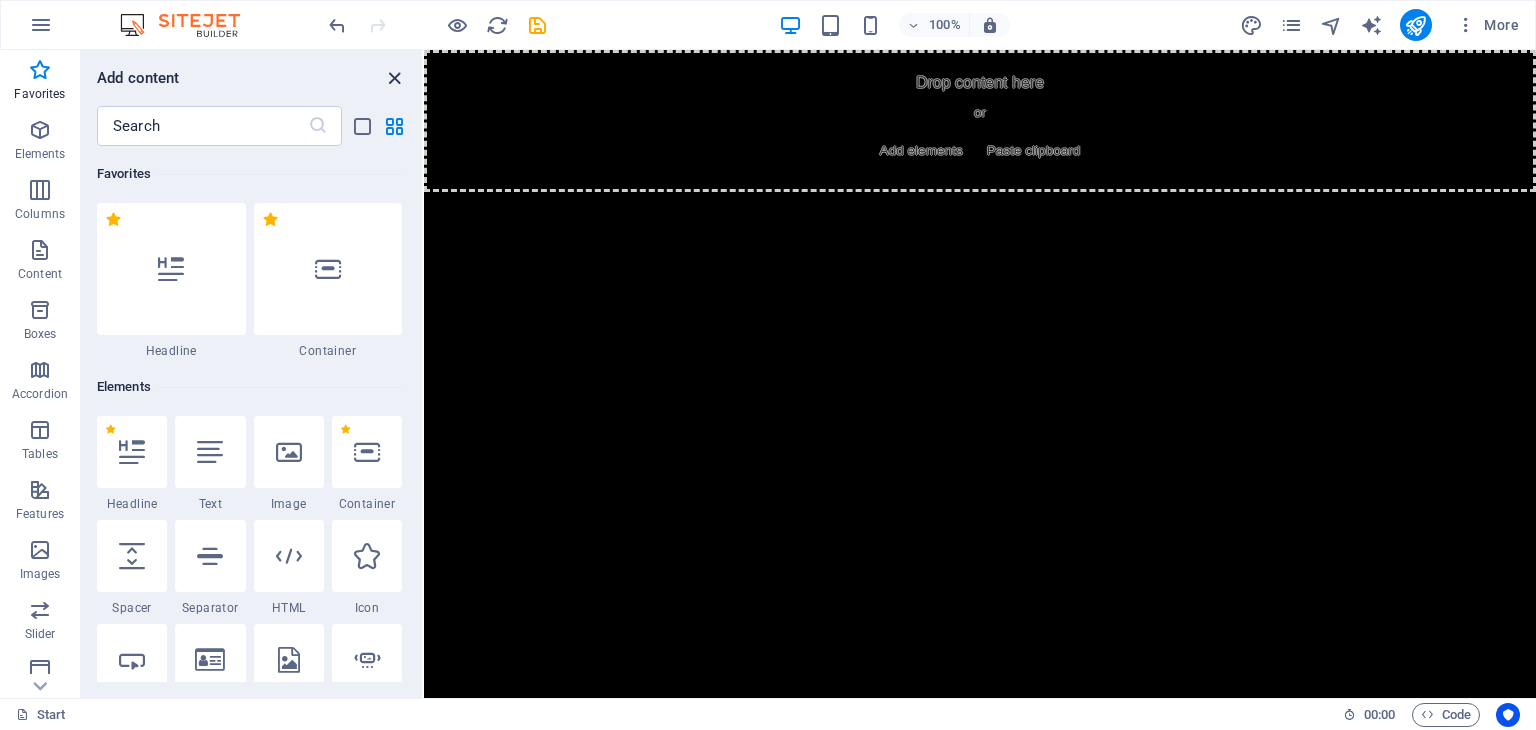 drag, startPoint x: 392, startPoint y: 77, endPoint x: 307, endPoint y: 29, distance: 97.6166 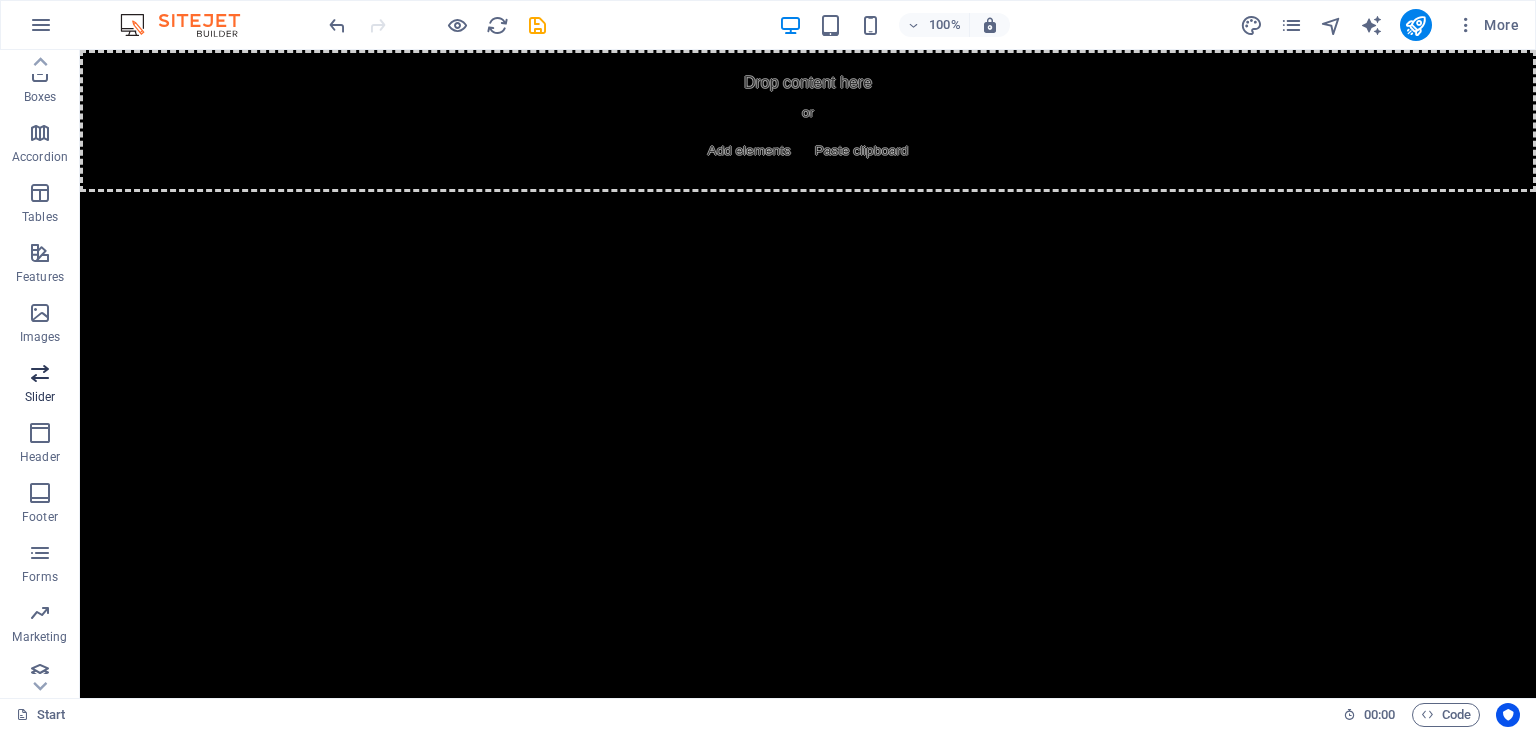 scroll, scrollTop: 252, scrollLeft: 0, axis: vertical 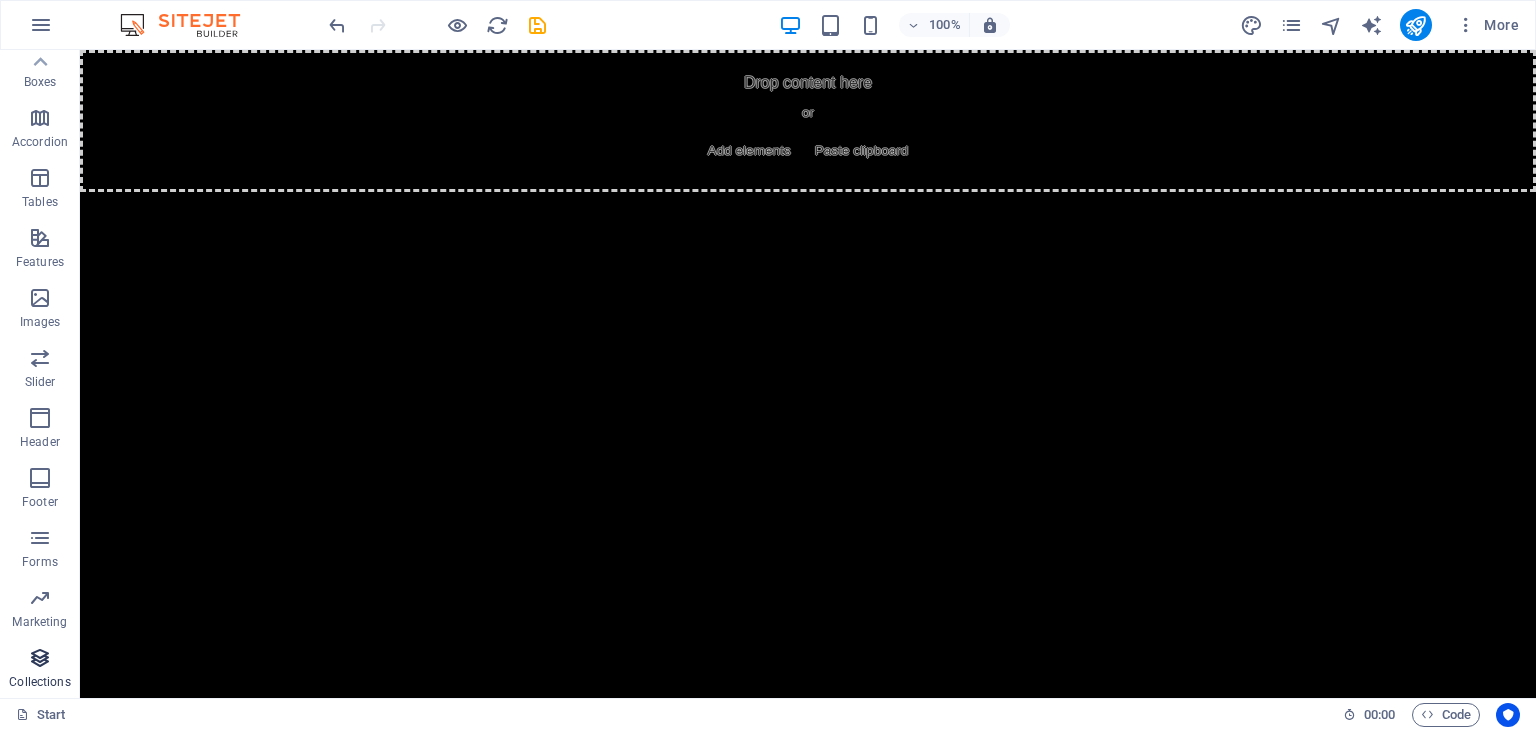 click at bounding box center (40, 658) 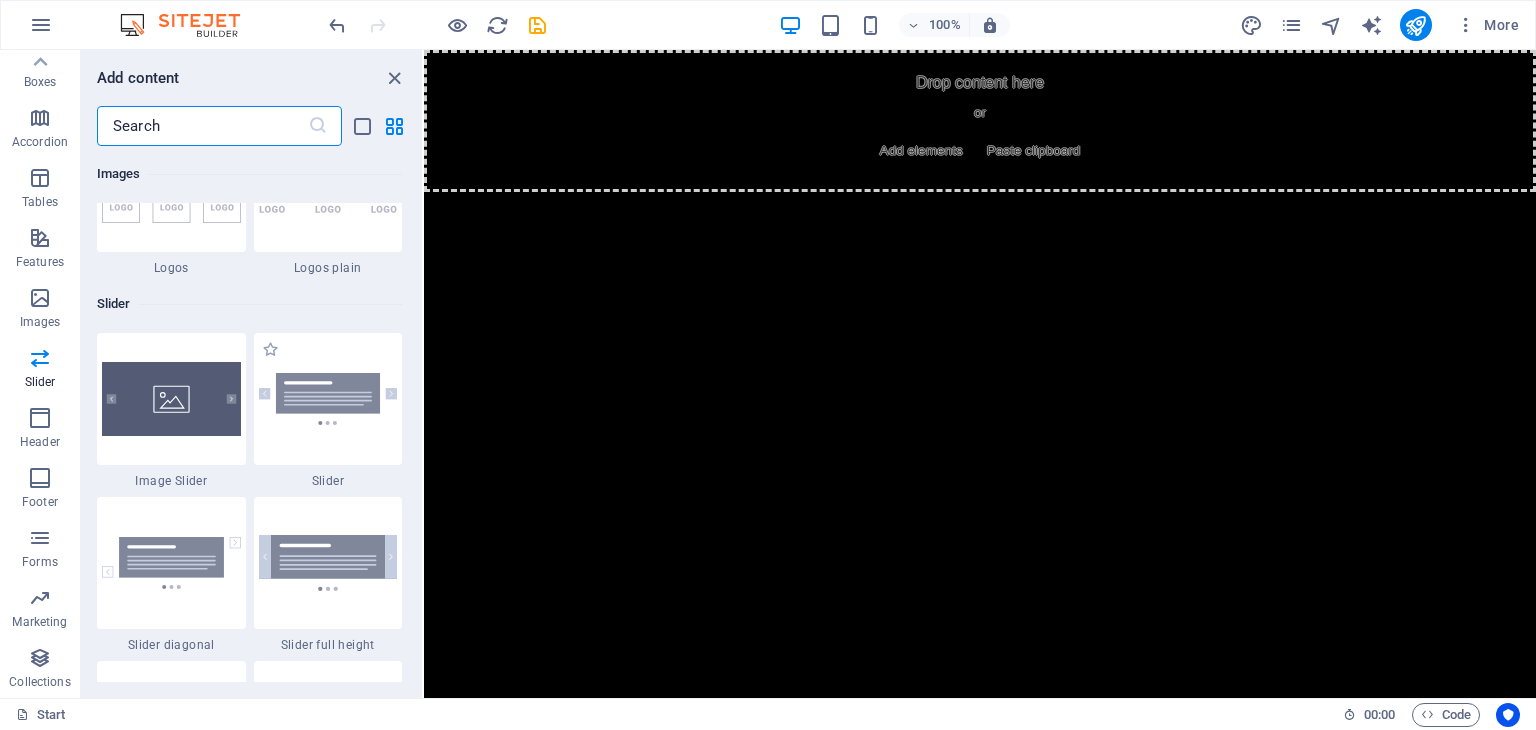 scroll, scrollTop: 11206, scrollLeft: 0, axis: vertical 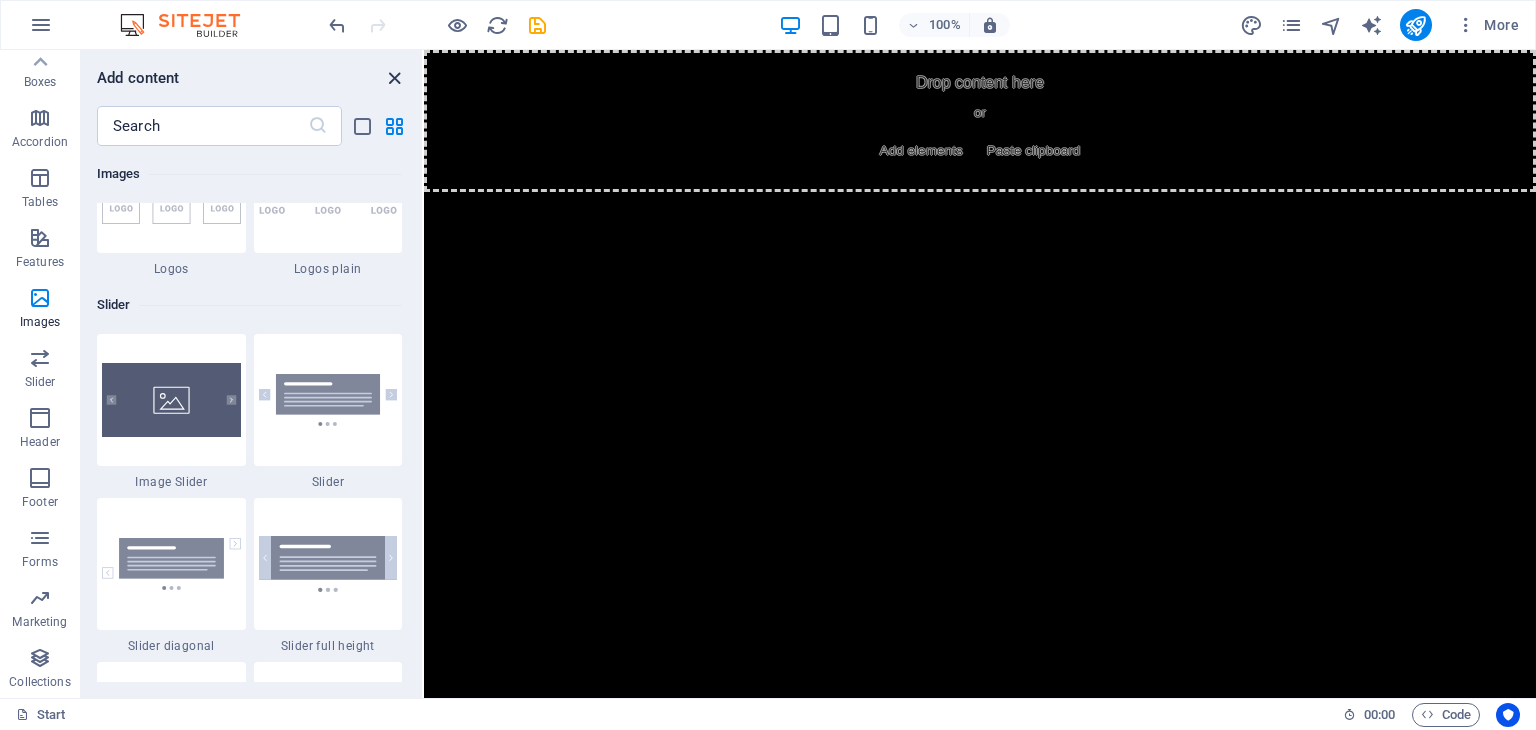 drag, startPoint x: 396, startPoint y: 75, endPoint x: 492, endPoint y: 27, distance: 107.33126 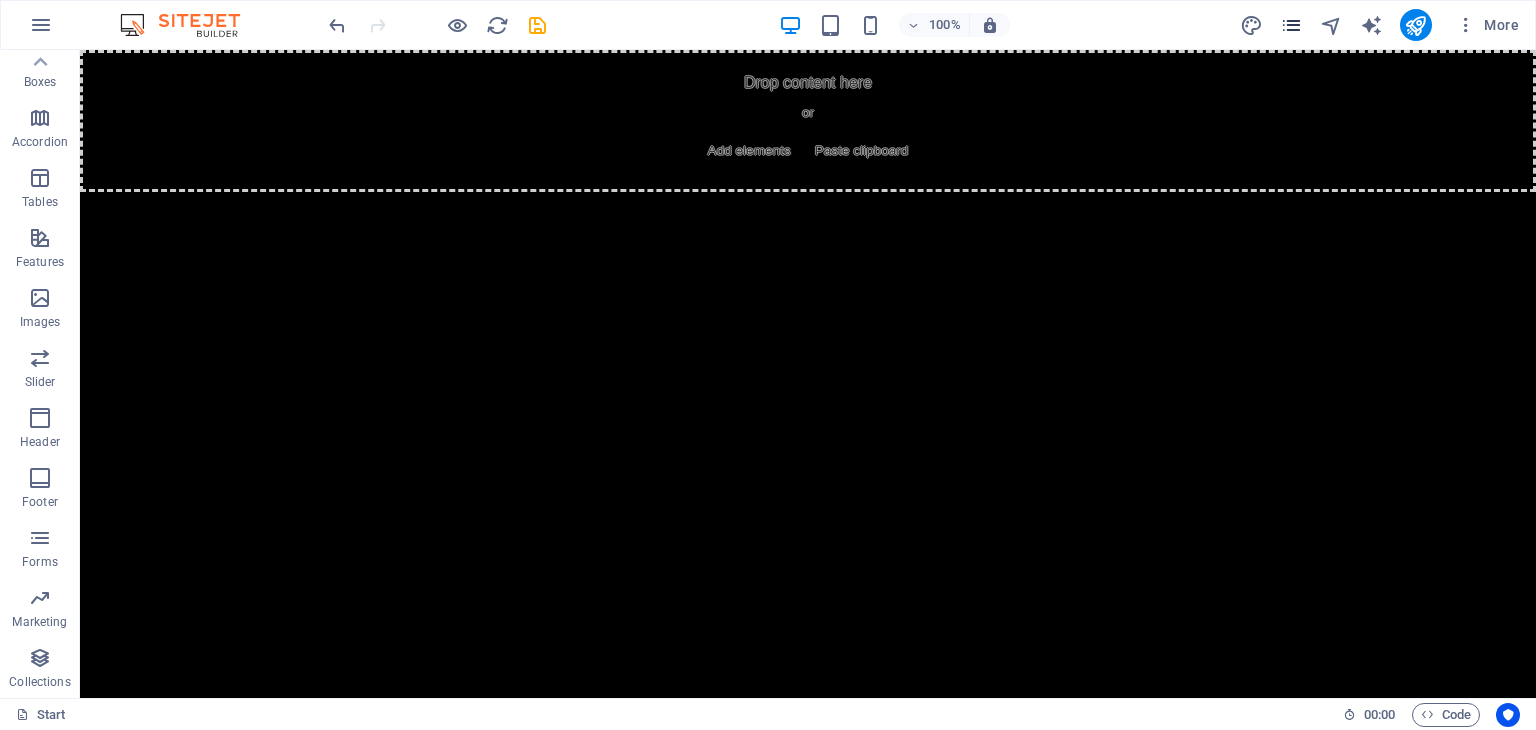 click at bounding box center [1291, 25] 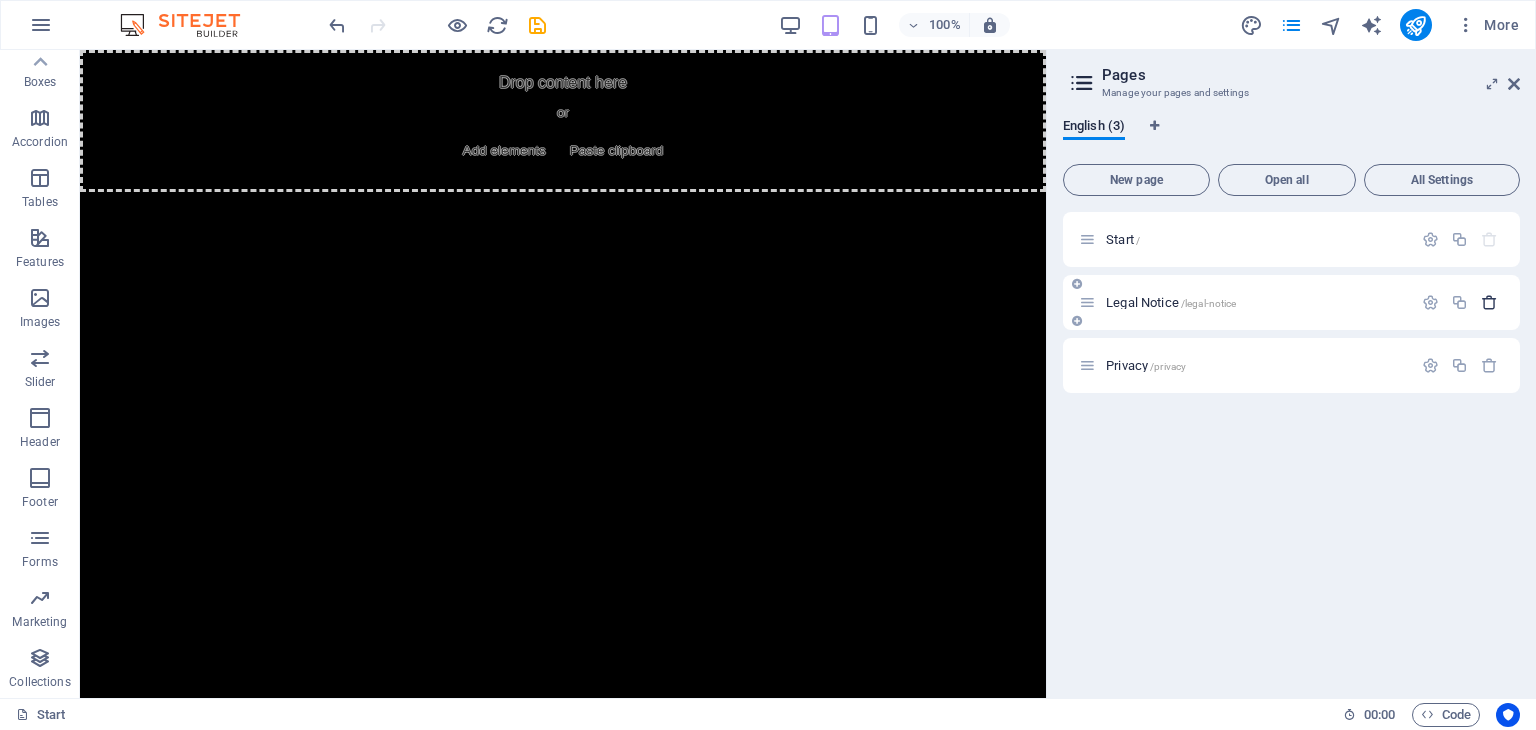 click at bounding box center [1489, 302] 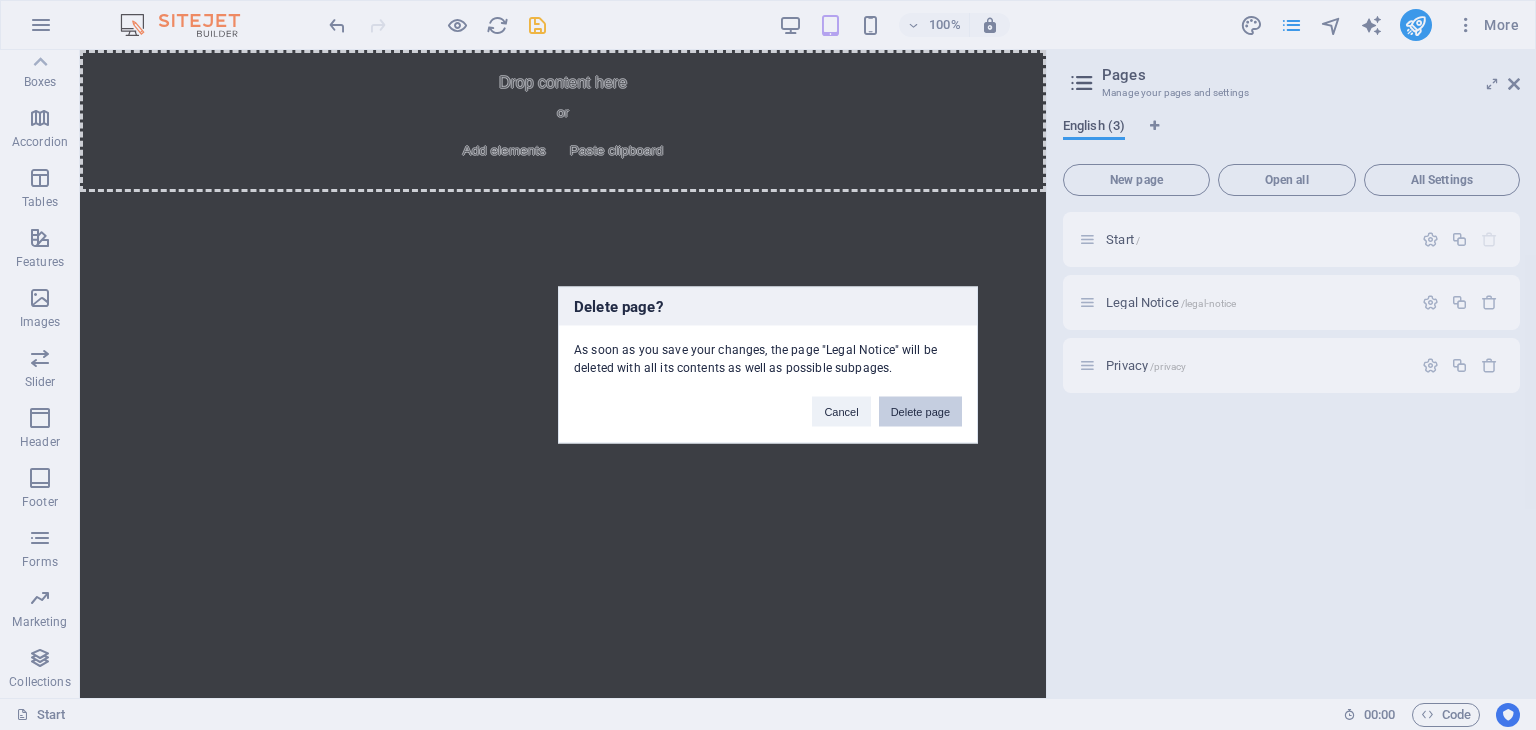 click on "Delete page" at bounding box center (920, 412) 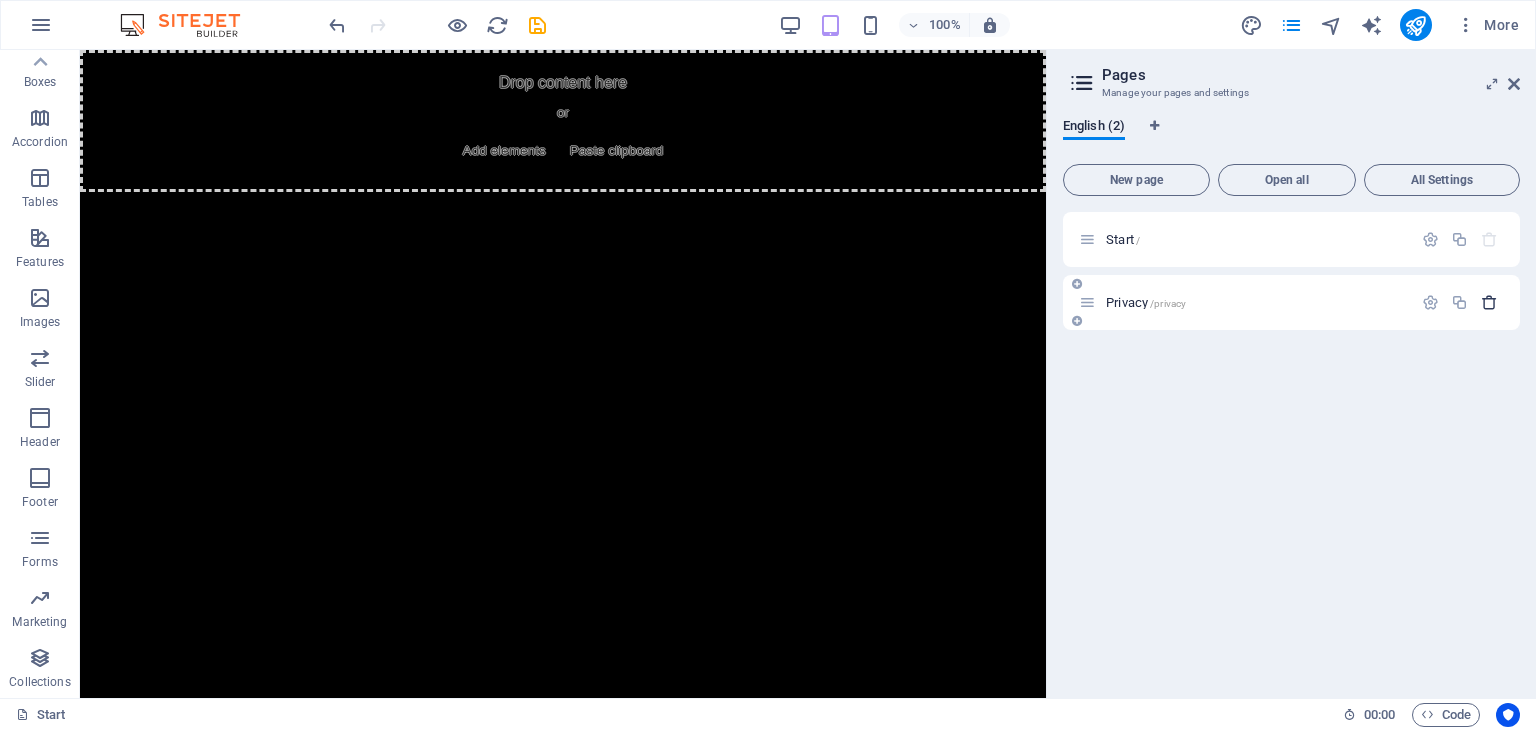 click at bounding box center (1489, 302) 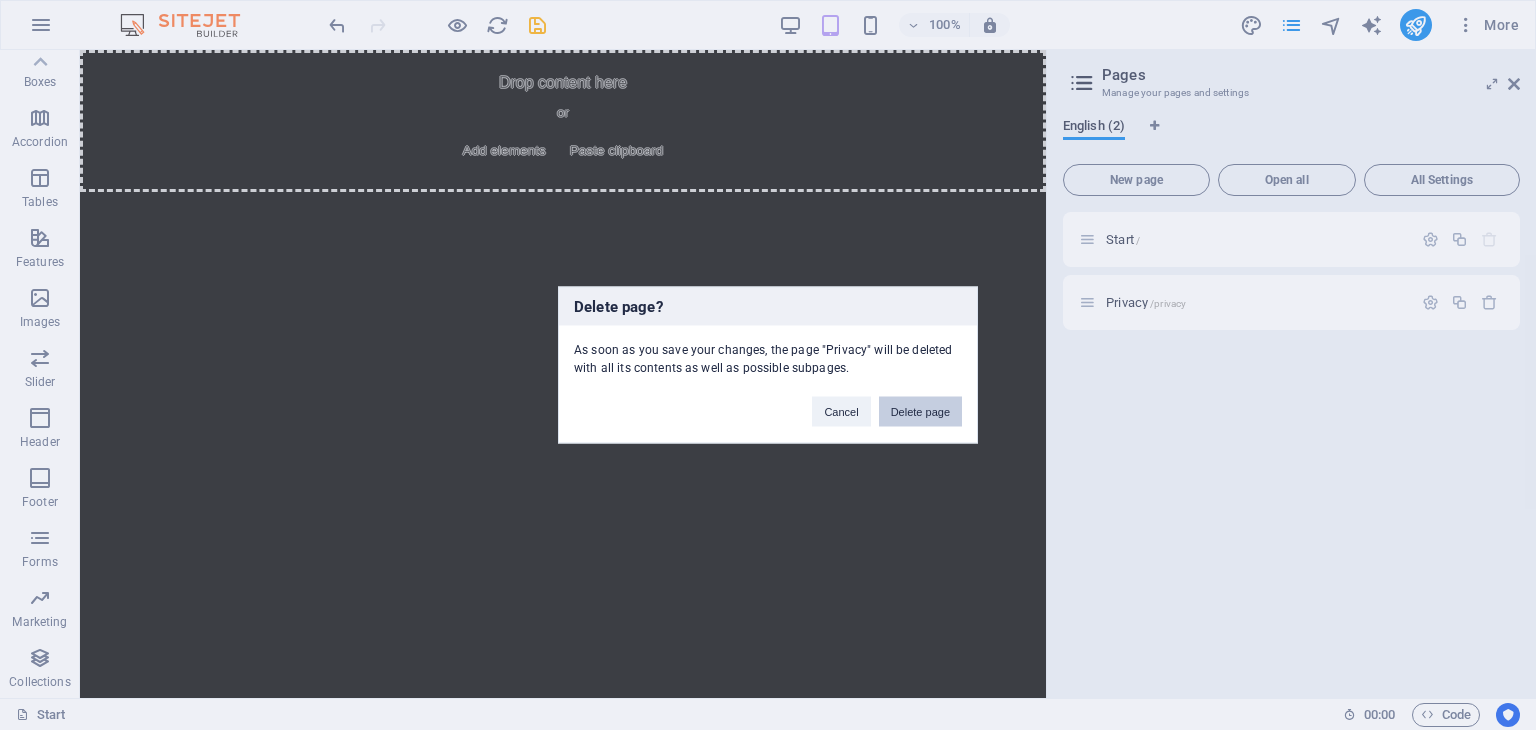 click on "Delete page" at bounding box center [920, 412] 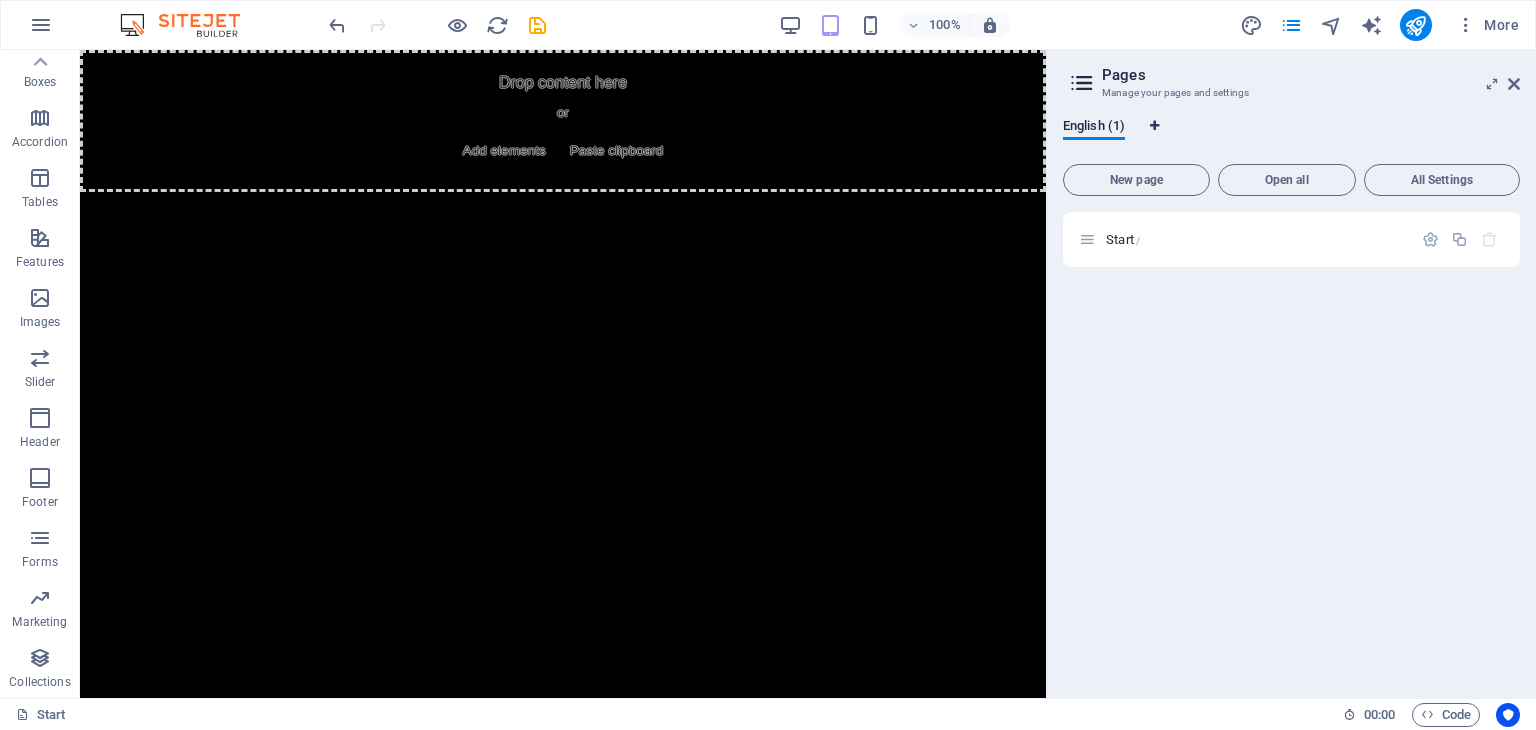 click at bounding box center (1154, 126) 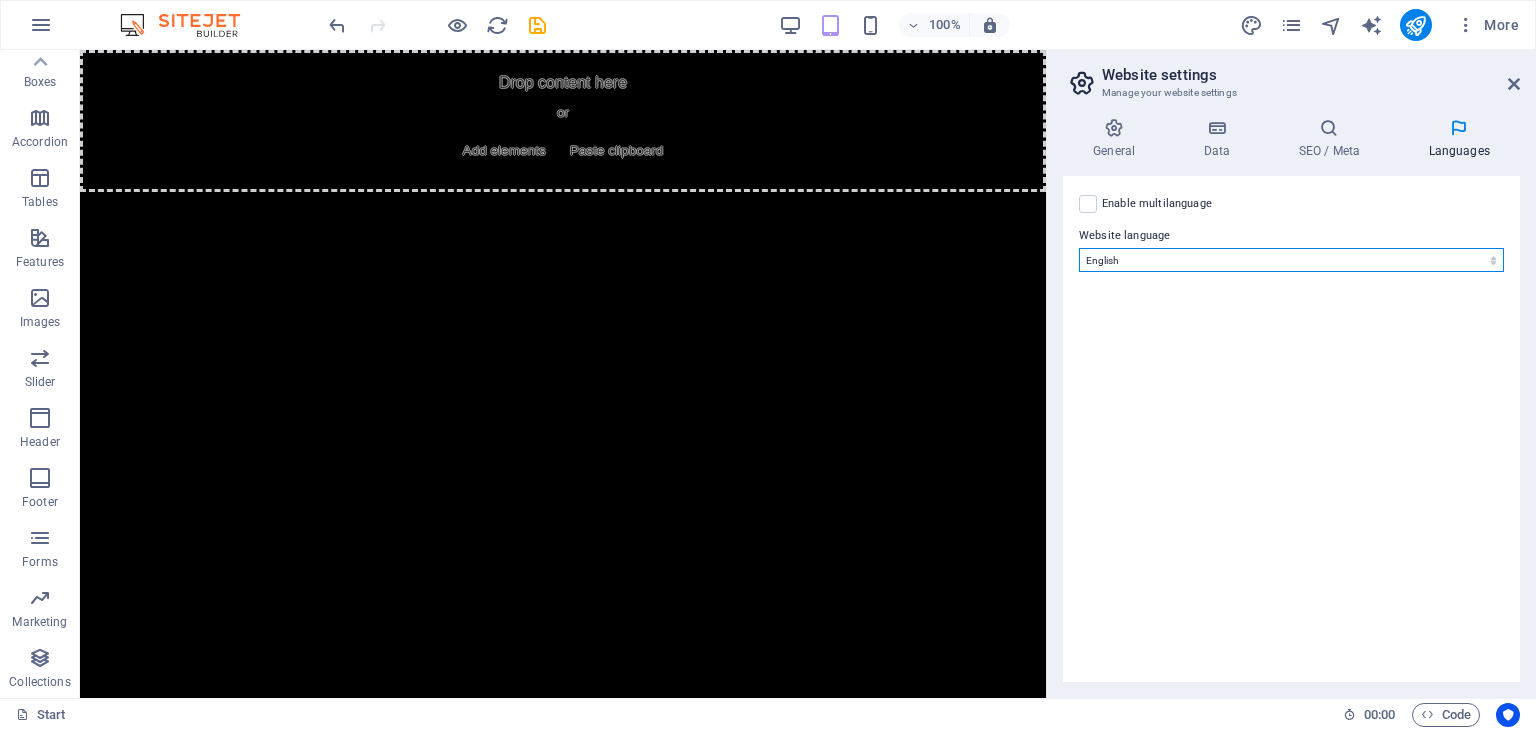 click on "Abkhazian Afar Afrikaans Akan Albanian Amharic Arabic Aragonese Armenian Assamese Avaric Avestan Aymara Azerbaijani Bambara Bashkir Basque Belarusian Bengali Bihari languages Bislama Bokmål Bosnian Breton Bulgarian Burmese Catalan Central Khmer Chamorro Chechen Chinese Church Slavic Chuvash Cornish Corsican Cree Croatian Czech Danish Dutch Dzongkha English Esperanto Estonian Ewe Faroese Farsi (Persian) Fijian Finnish French Fulah Gaelic Galician Ganda Georgian German Greek Greenlandic Guaraní Gujarati Haitian Creole Hausa Hebrew Herero Hindi Hiri Motu Hungarian Icelandic Ido Igbo Indonesian Interlingua Interlingue Inuktitut Inupiaq Irish Italian Japanese Javanese Kannada Kanuri Kashmiri Kazakh Kikuyu Kinyarwanda Komi Kongo Korean Kurdish Kwanyama Kyrgyz Lao Latin Latvian Limburgish Lingala Lithuanian Luba-Katanga Luxembourgish Macedonian Malagasy Malay Malayalam Maldivian Maltese Manx Maori Marathi Marshallese Mongolian Nauru Navajo Ndonga Nepali North Ndebele Northern Sami Norwegian Norwegian Nynorsk Nuosu" at bounding box center [1291, 260] 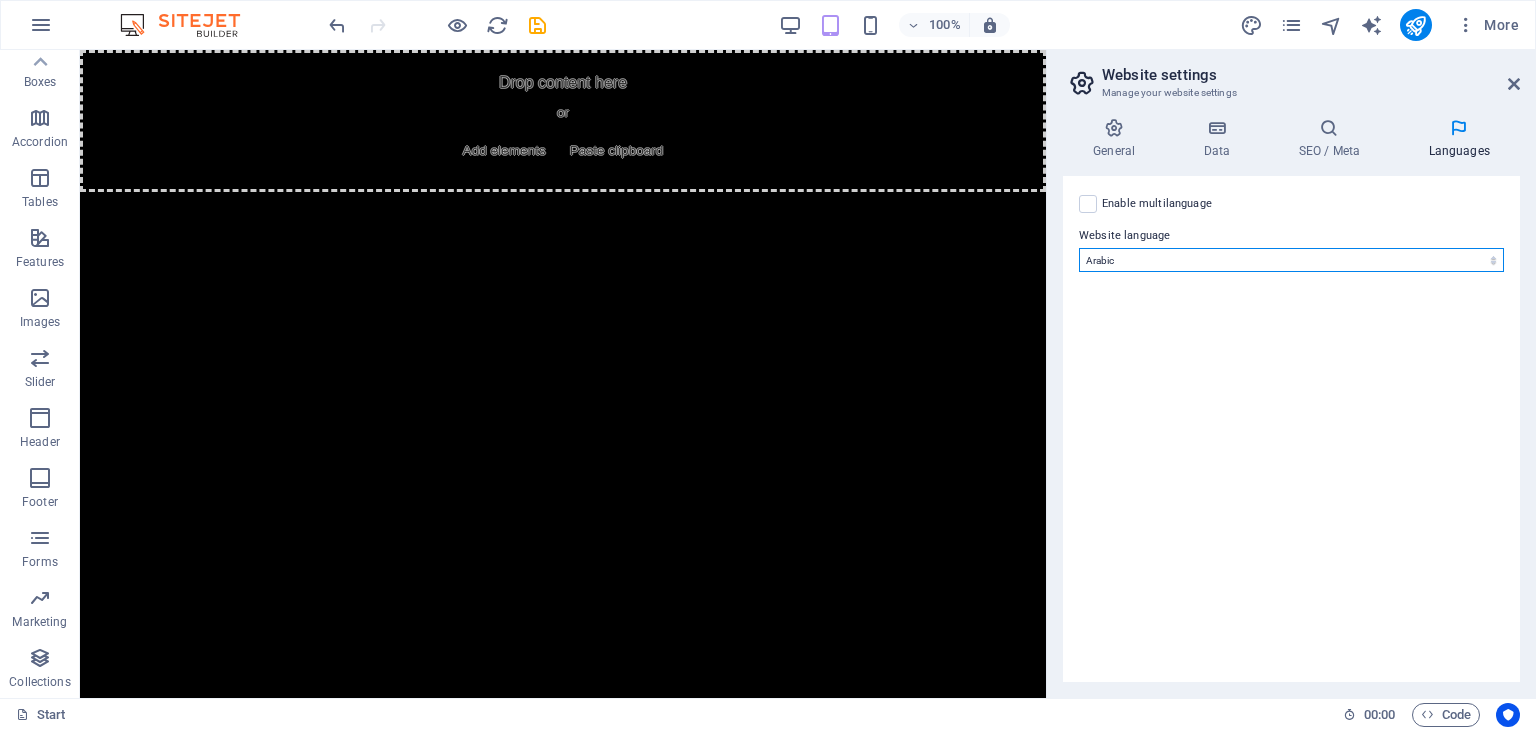 click on "Abkhazian Afar Afrikaans Akan Albanian Amharic Arabic Aragonese Armenian Assamese Avaric Avestan Aymara Azerbaijani Bambara Bashkir Basque Belarusian Bengali Bihari languages Bislama Bokmål Bosnian Breton Bulgarian Burmese Catalan Central Khmer Chamorro Chechen Chinese Church Slavic Chuvash Cornish Corsican Cree Croatian Czech Danish Dutch Dzongkha English Esperanto Estonian Ewe Faroese Farsi (Persian) Fijian Finnish French Fulah Gaelic Galician Ganda Georgian German Greek Greenlandic Guaraní Gujarati Haitian Creole Hausa Hebrew Herero Hindi Hiri Motu Hungarian Icelandic Ido Igbo Indonesian Interlingua Interlingue Inuktitut Inupiaq Irish Italian Japanese Javanese Kannada Kanuri Kashmiri Kazakh Kikuyu Kinyarwanda Komi Kongo Korean Kurdish Kwanyama Kyrgyz Lao Latin Latvian Limburgish Lingala Lithuanian Luba-Katanga Luxembourgish Macedonian Malagasy Malay Malayalam Maldivian Maltese Manx Maori Marathi Marshallese Mongolian Nauru Navajo Ndonga Nepali North Ndebele Northern Sami Norwegian Norwegian Nynorsk Nuosu" at bounding box center [1291, 260] 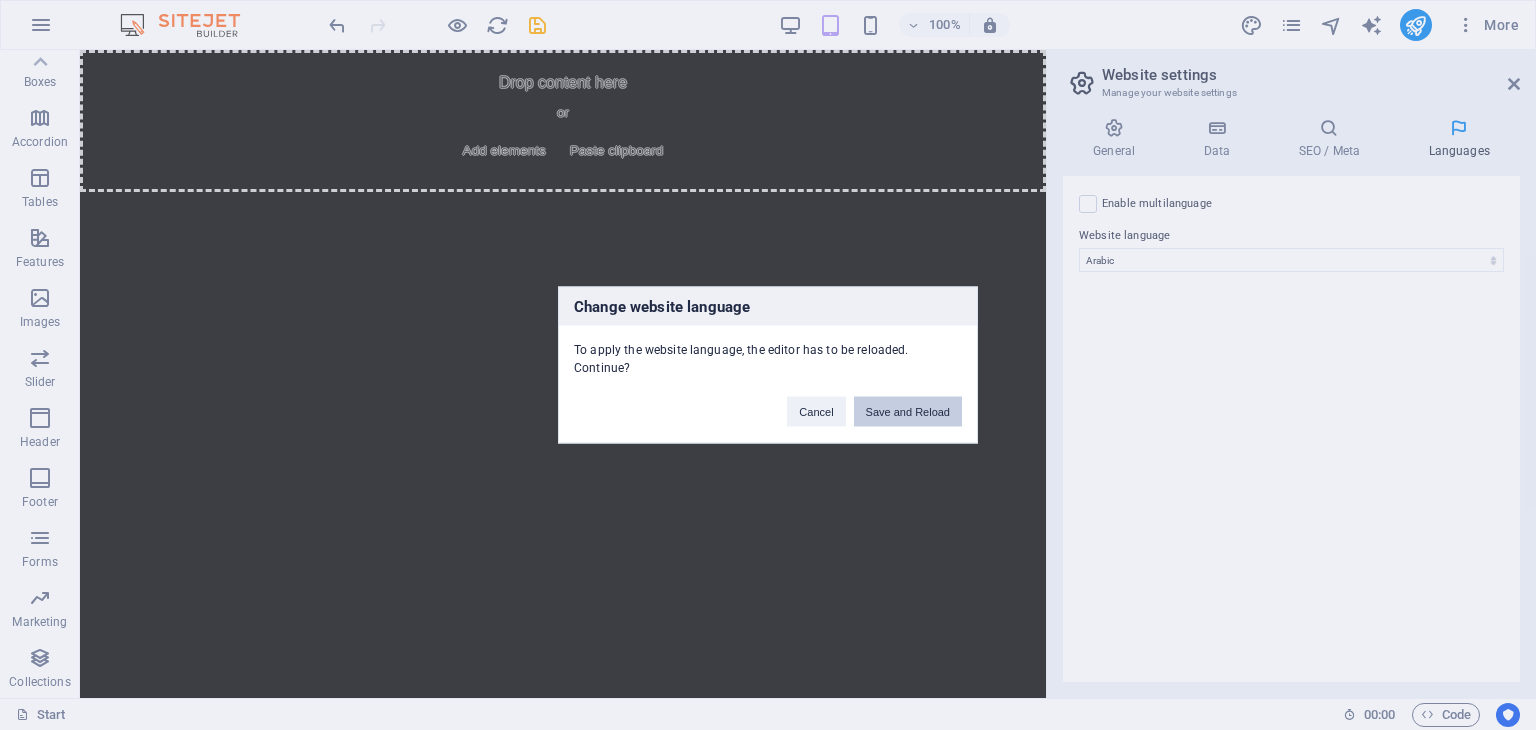 click on "Save and Reload" at bounding box center [908, 412] 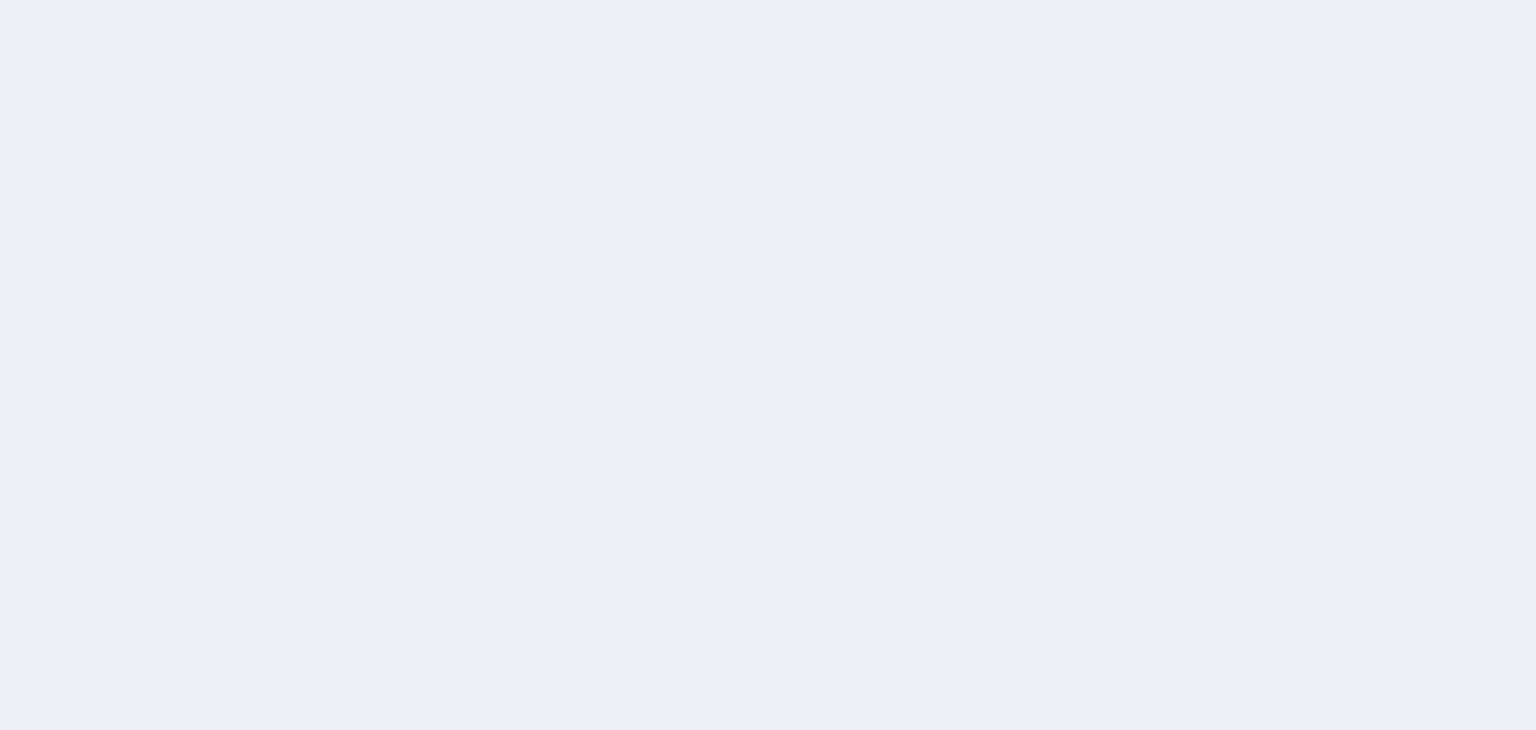 scroll, scrollTop: 0, scrollLeft: 0, axis: both 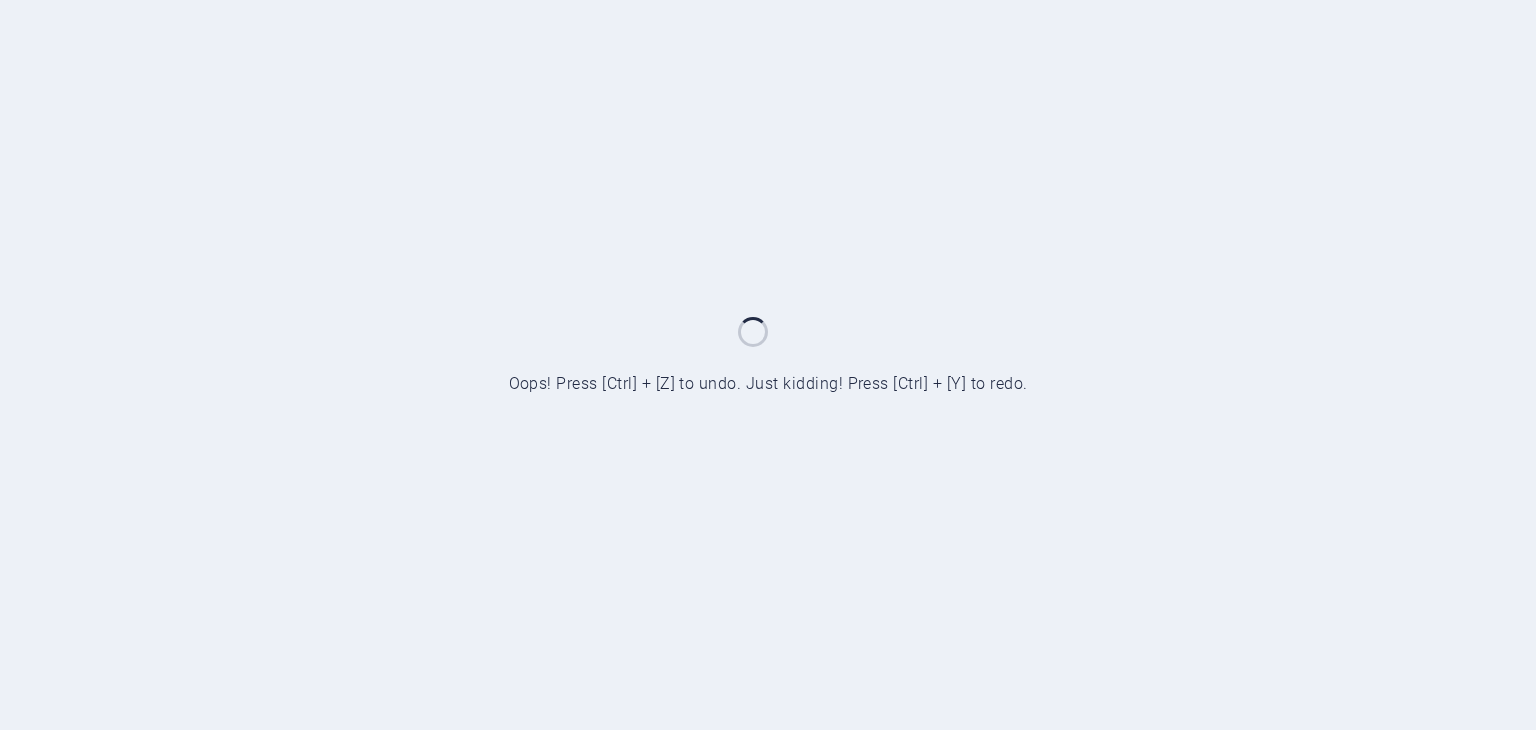 click on "Start Oops! Press [Ctrl] + [Z] to undo. Just kidding! Press [Ctrl] + [Y] to redo." at bounding box center [768, 365] 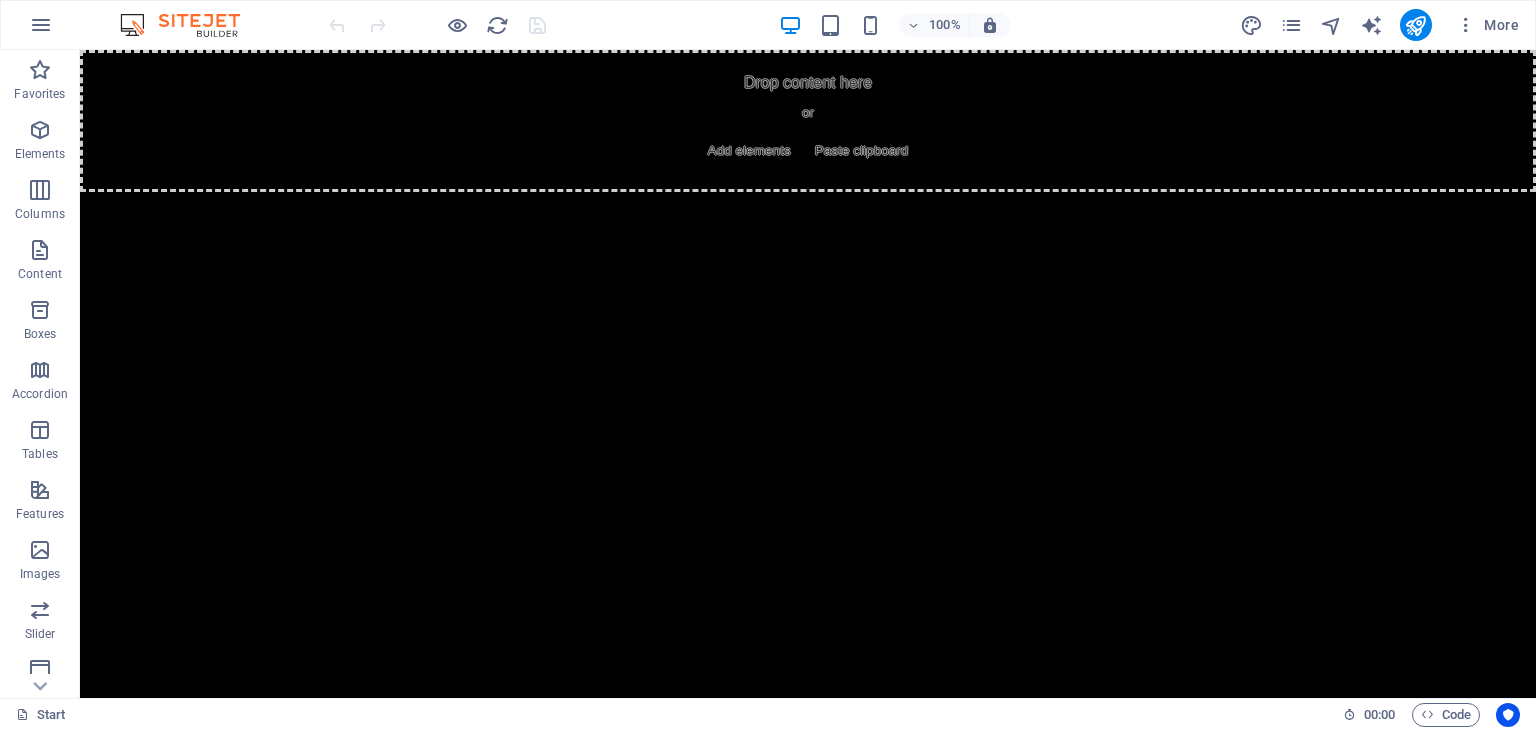 scroll, scrollTop: 0, scrollLeft: 0, axis: both 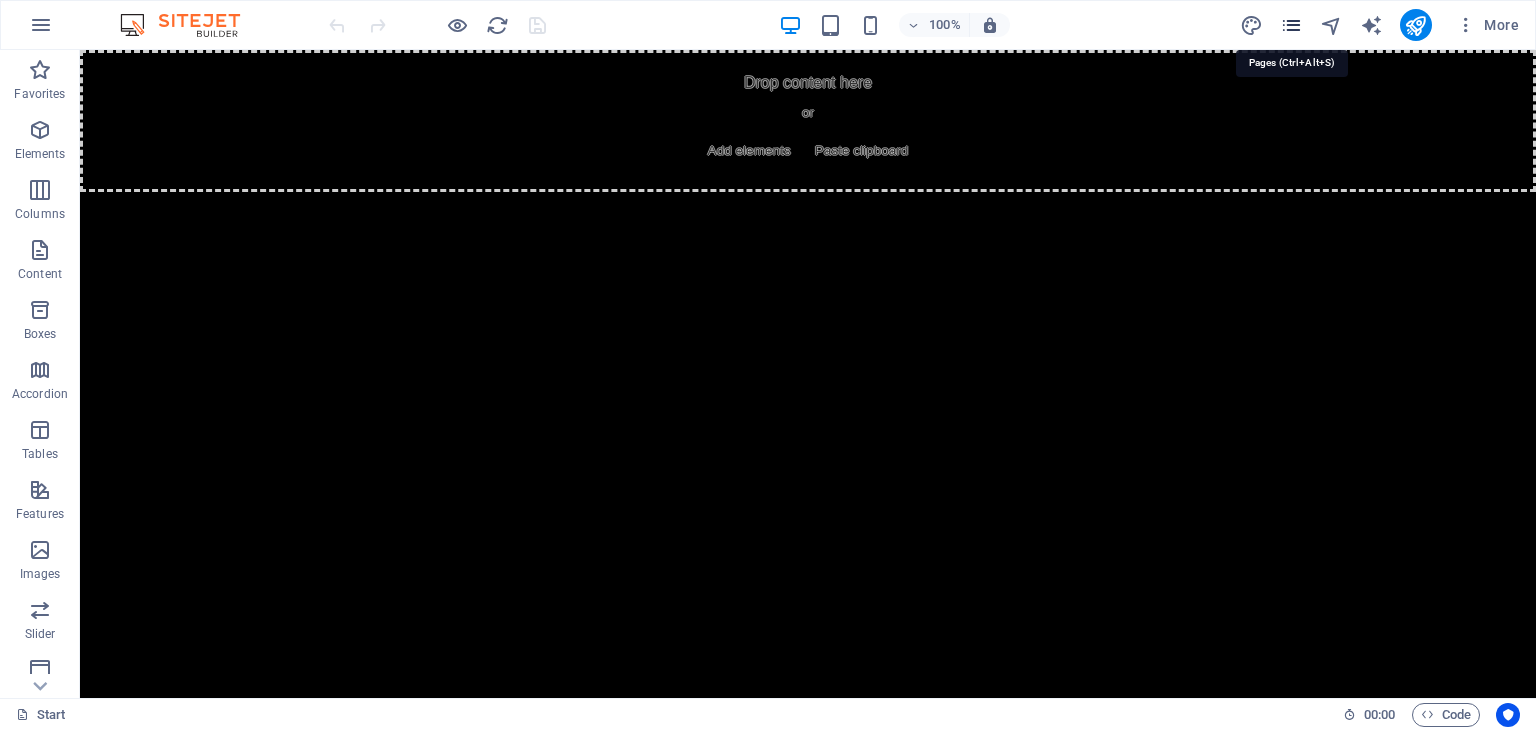 click at bounding box center [1291, 25] 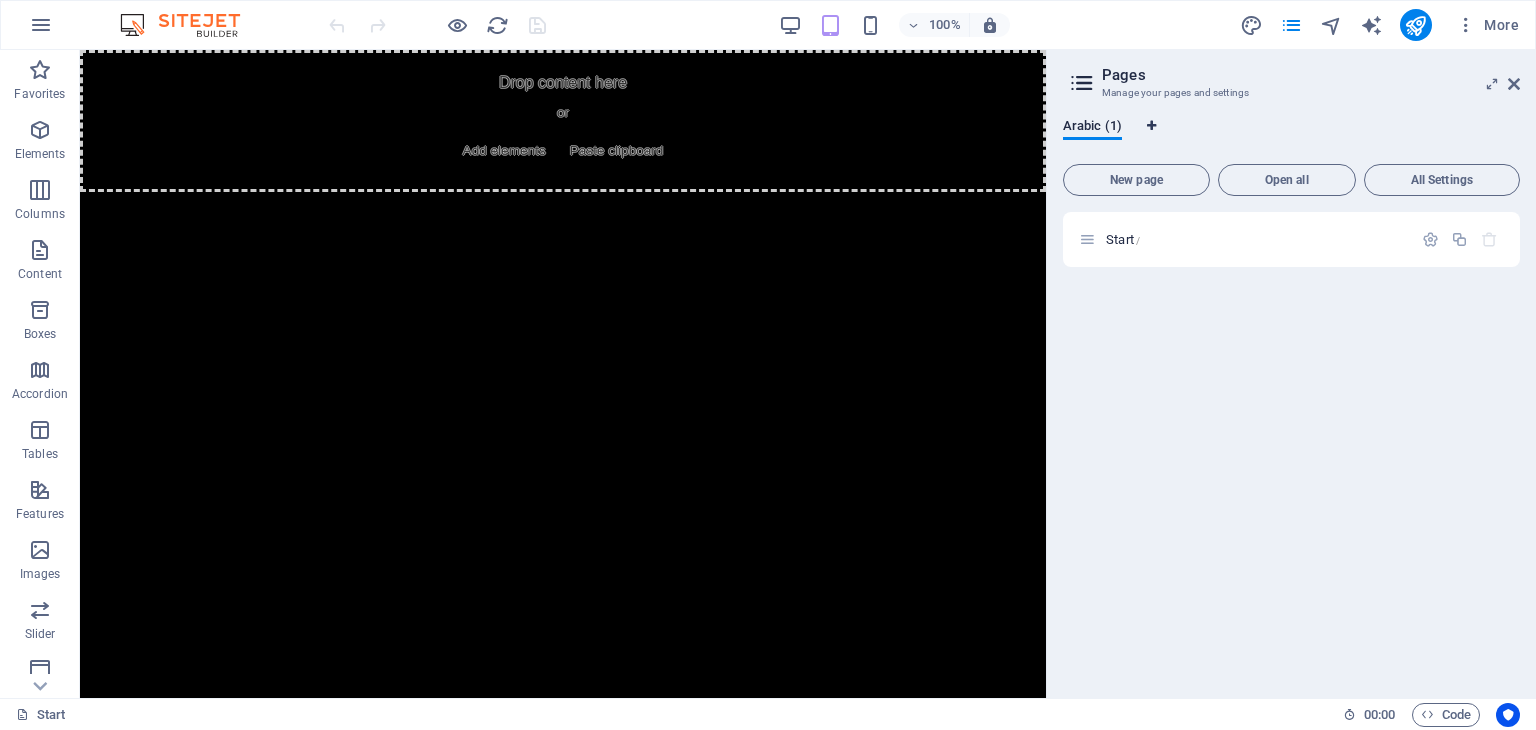 click on "Arabic (1)" at bounding box center (1291, 137) 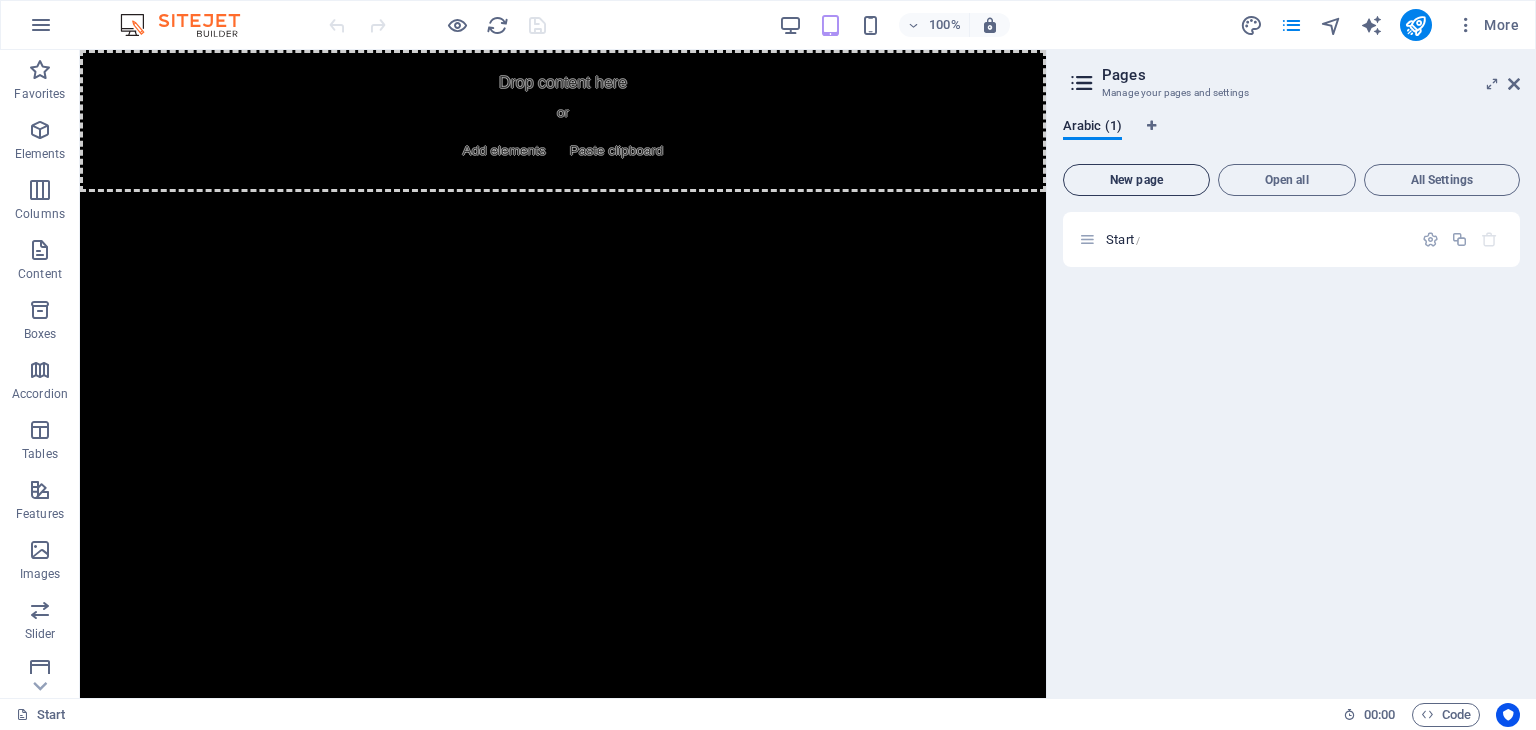 click on "New page" at bounding box center [1136, 180] 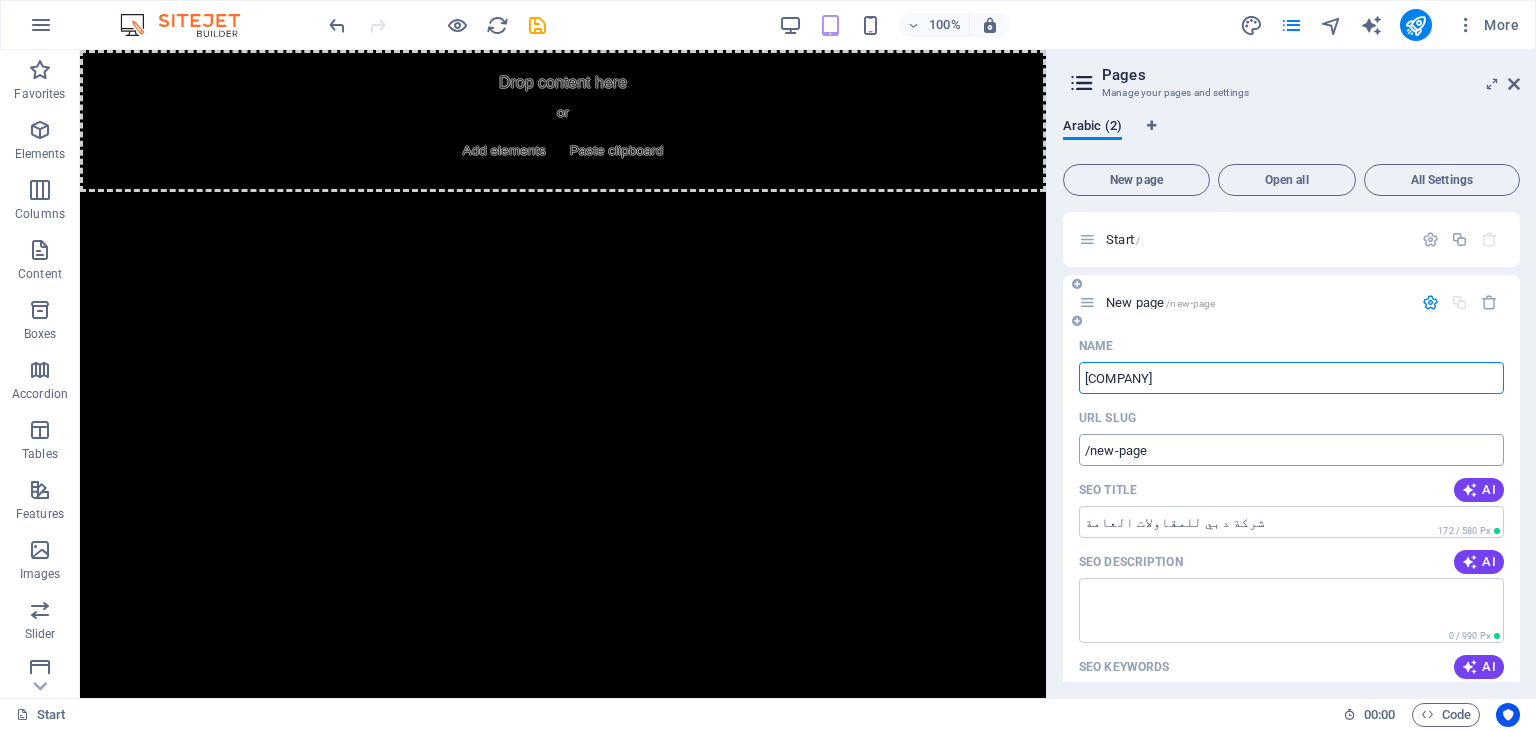 type on "[COMPANY]" 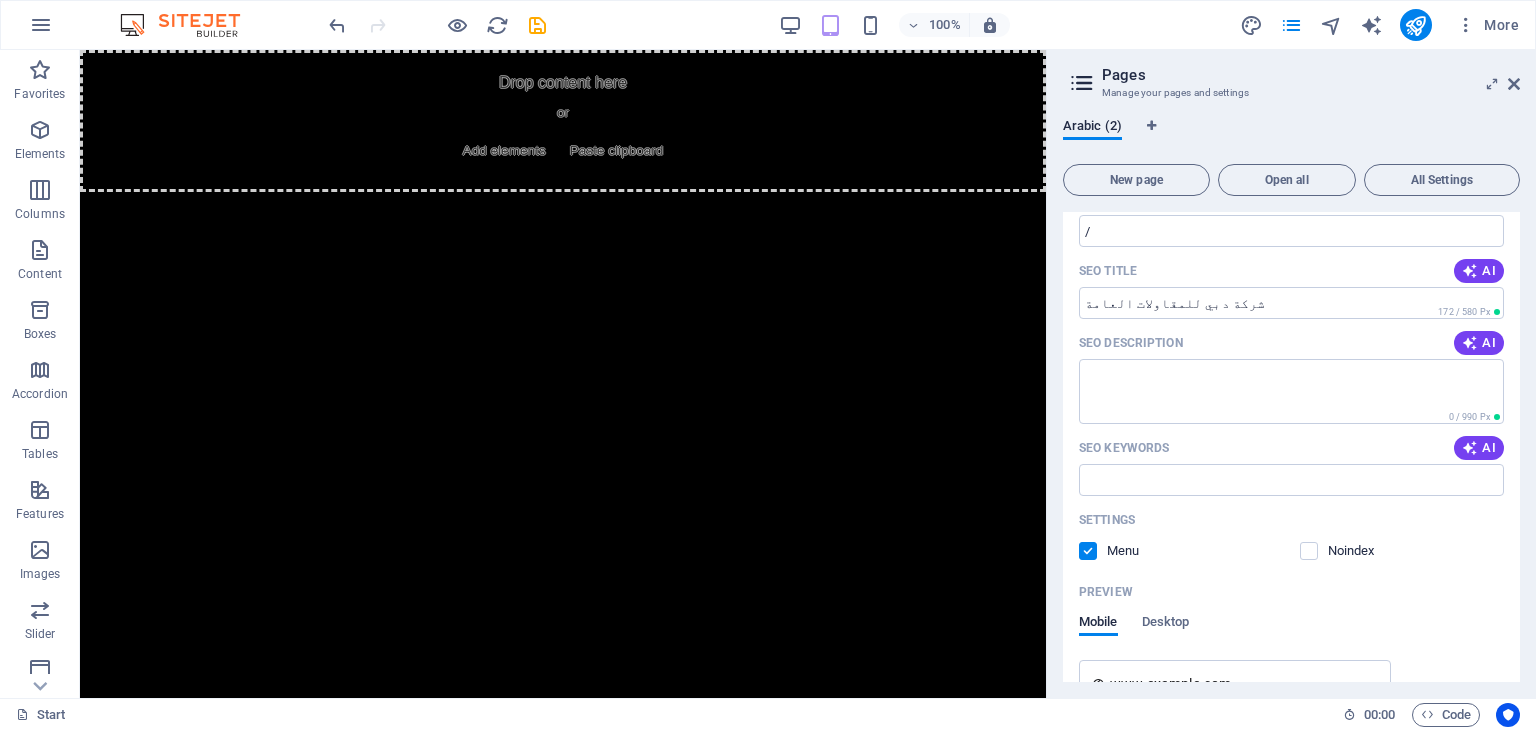 scroll, scrollTop: 53, scrollLeft: 0, axis: vertical 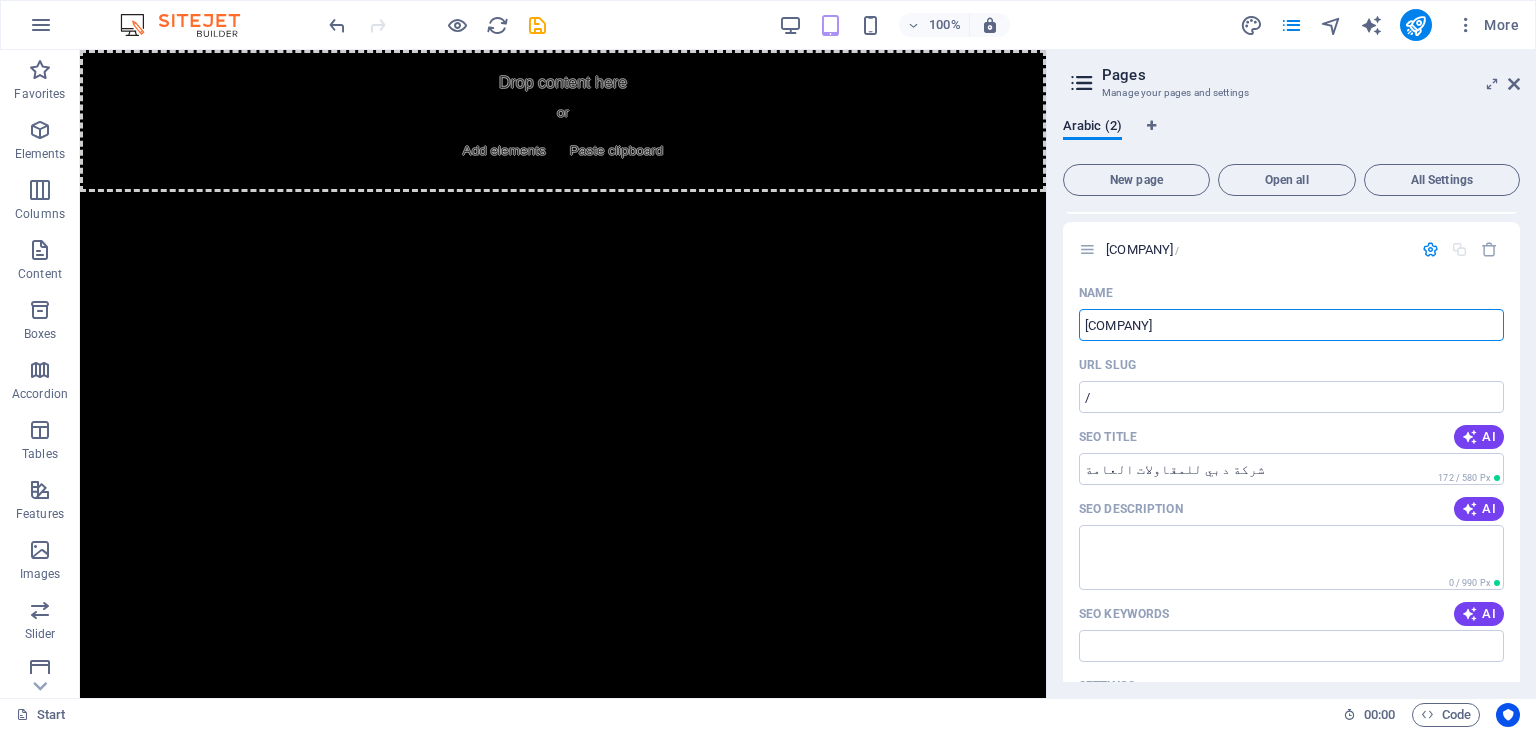 type on "[COMPANY]" 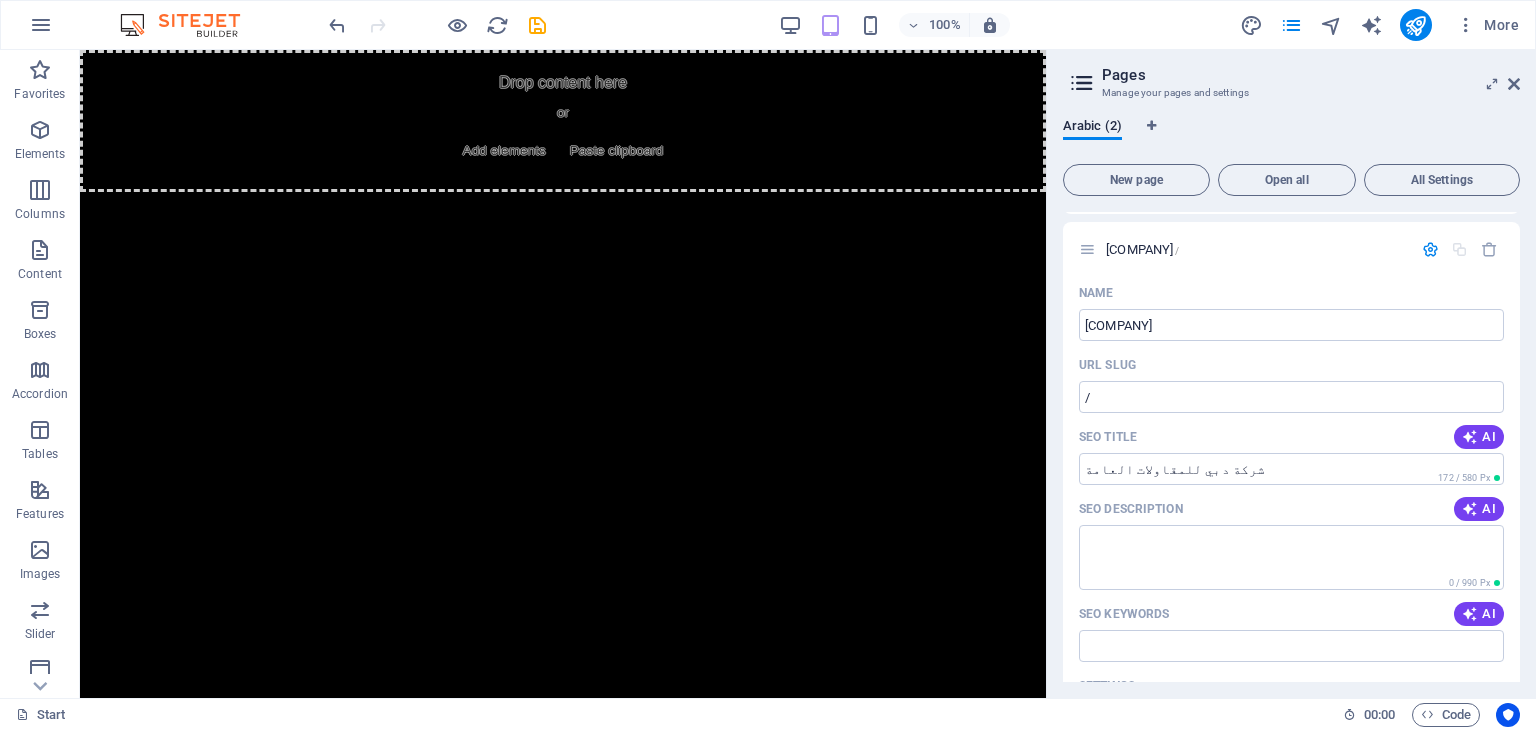 click on "Pages Manage your pages and settings" at bounding box center (1293, 76) 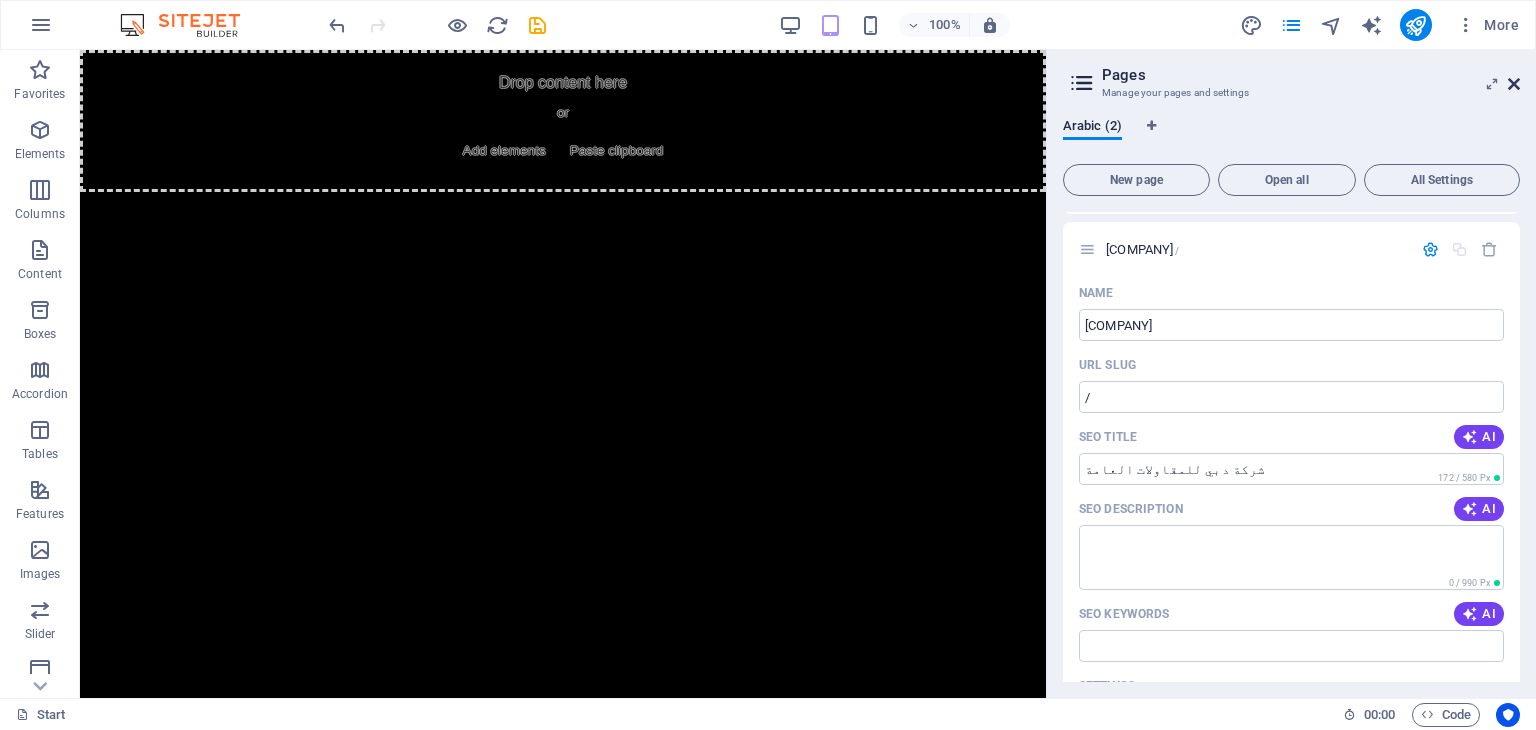 click at bounding box center [1514, 84] 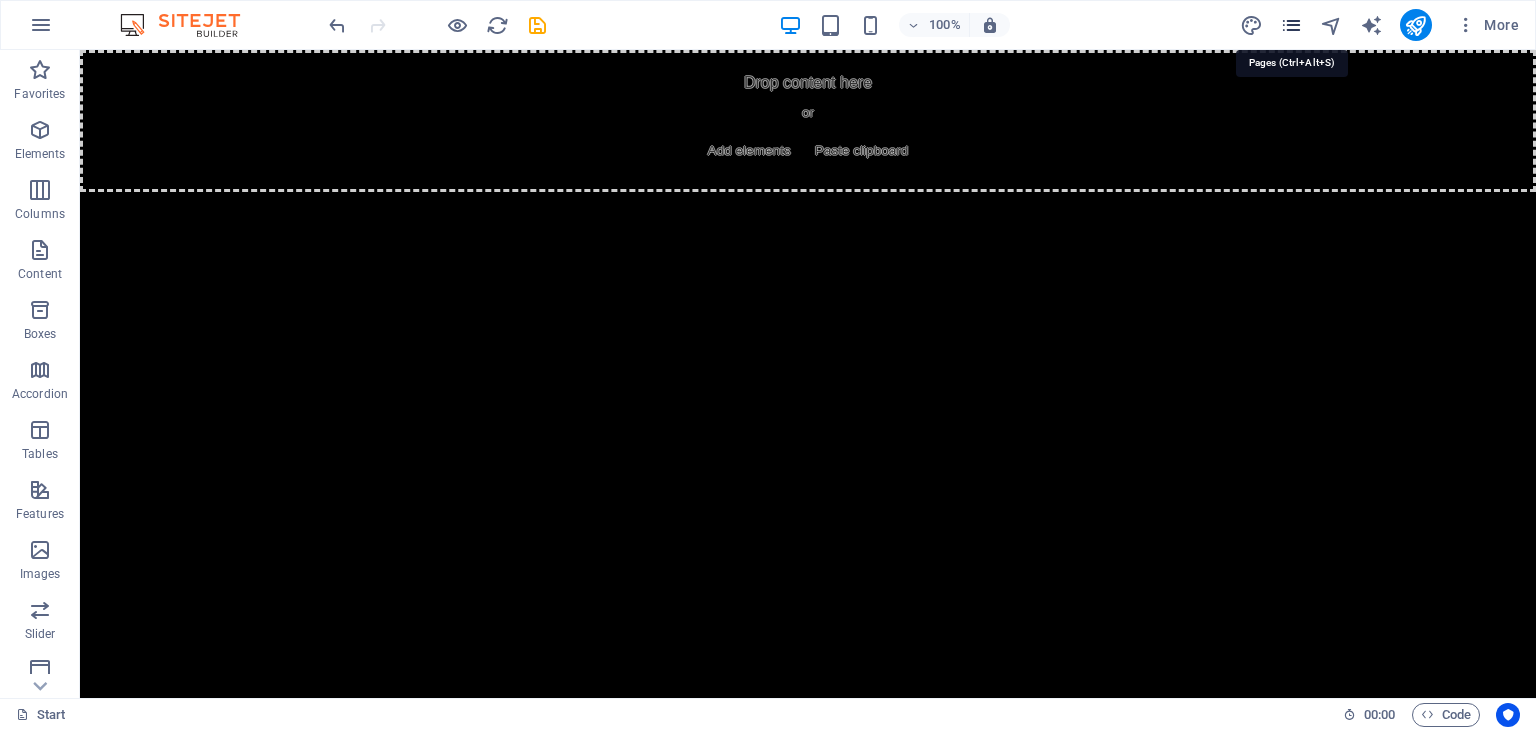 click at bounding box center (1291, 25) 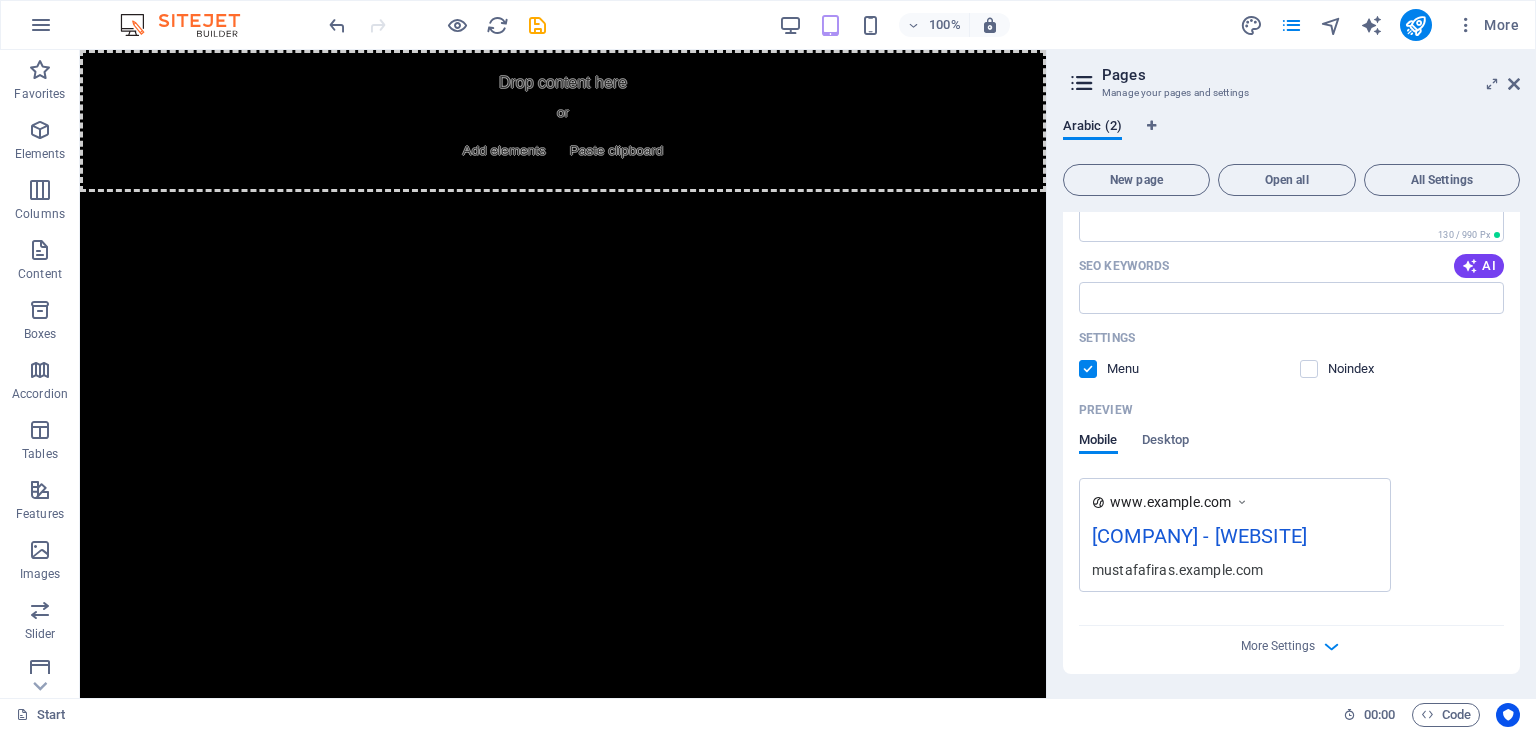 scroll, scrollTop: 29, scrollLeft: 0, axis: vertical 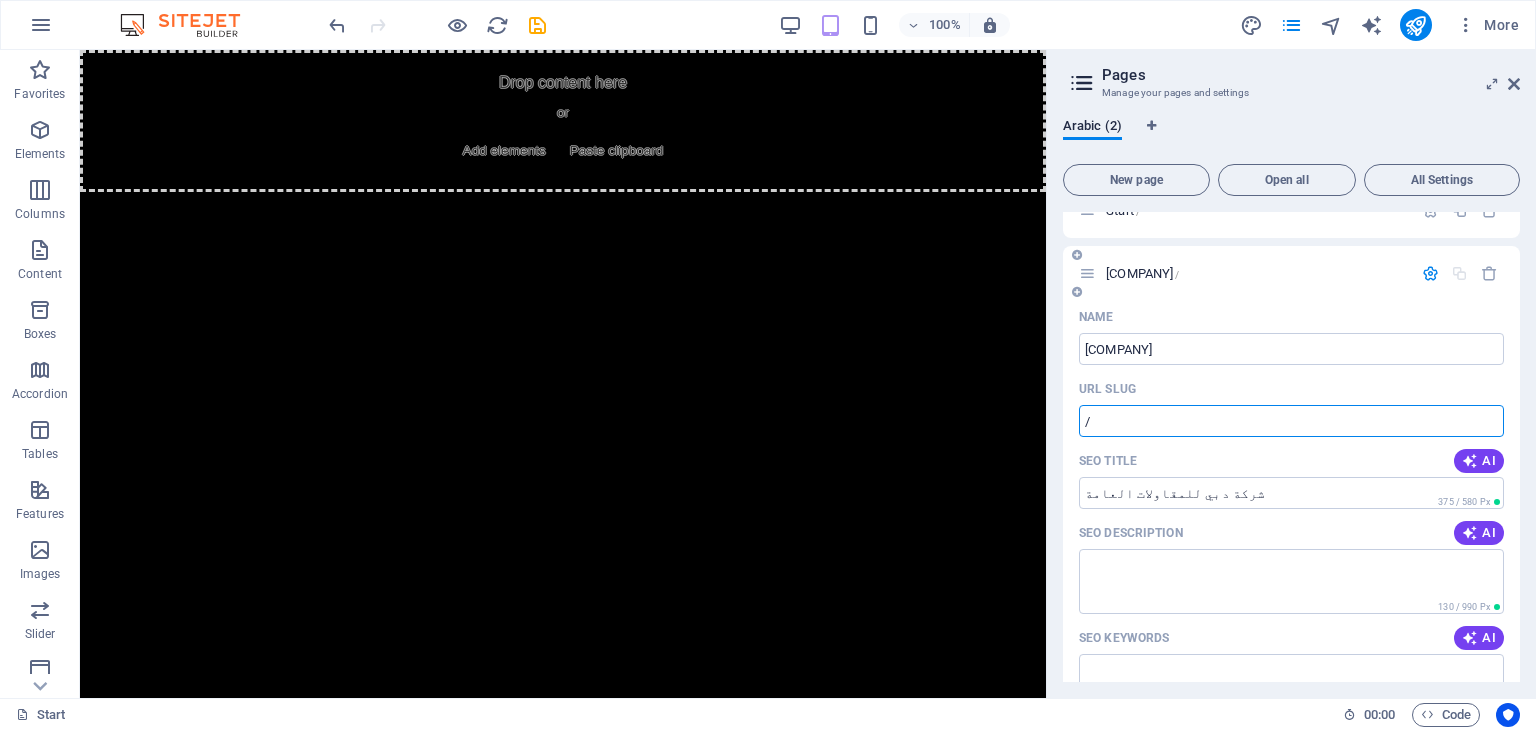 click on "/" at bounding box center [1291, 421] 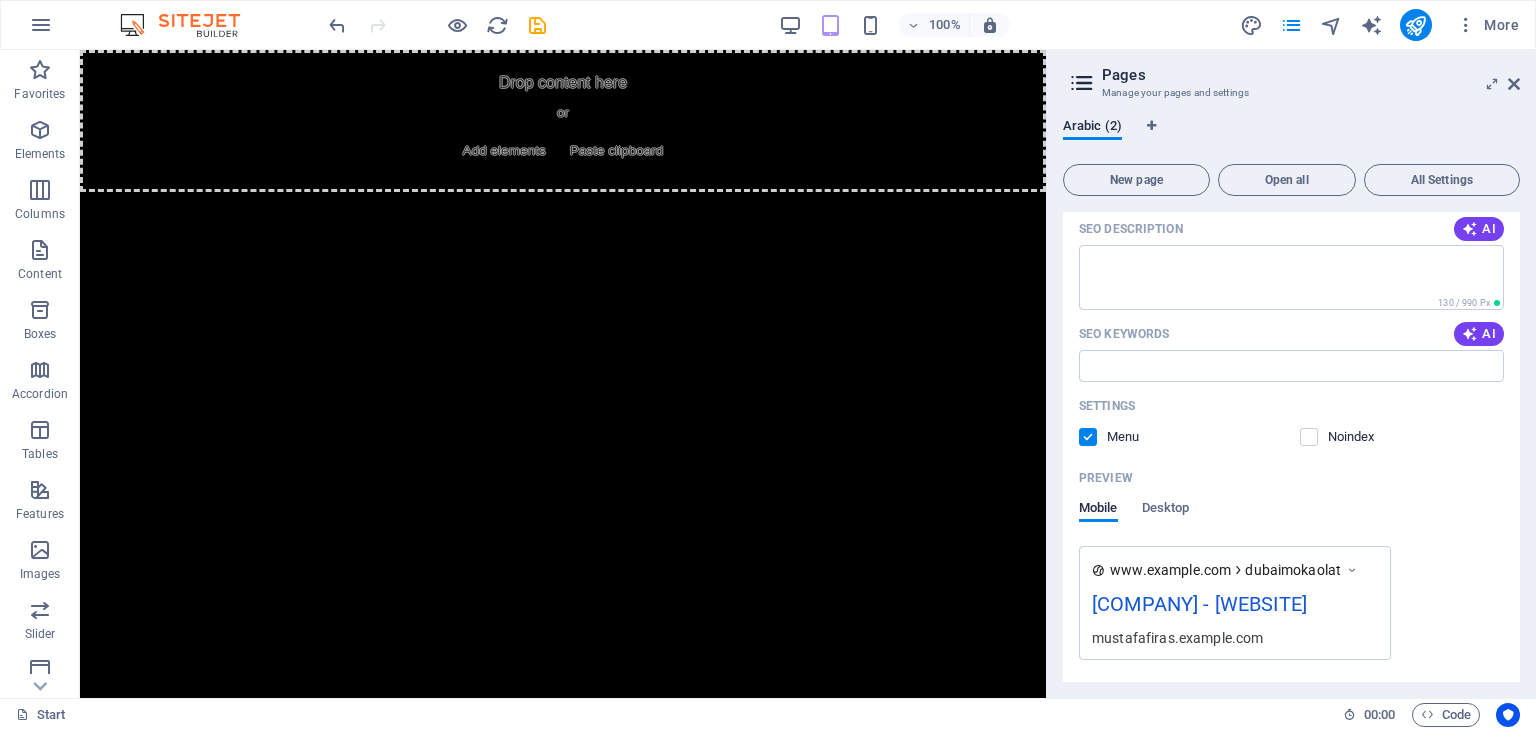 scroll, scrollTop: 429, scrollLeft: 0, axis: vertical 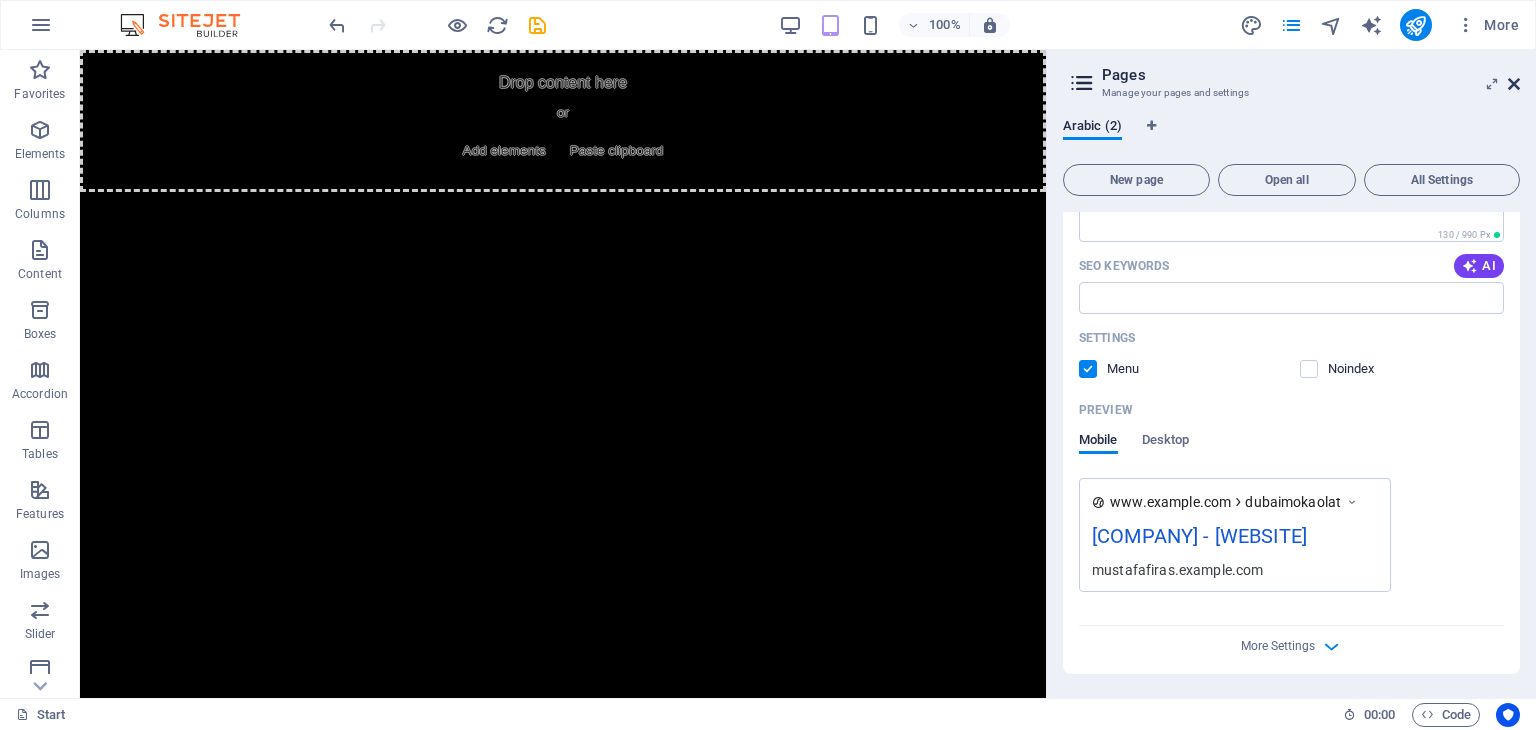 type on "/dubaimokaolat" 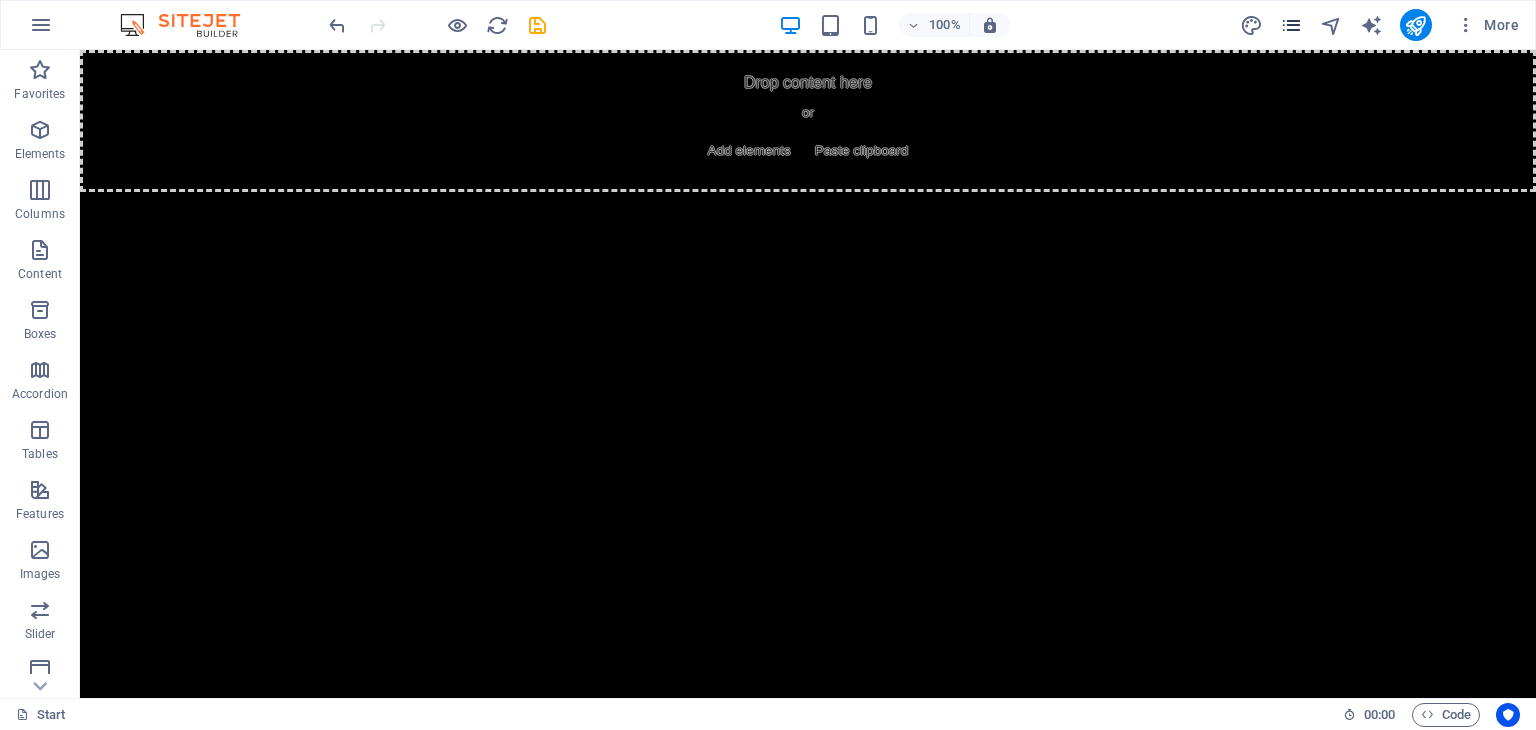 click at bounding box center (1291, 25) 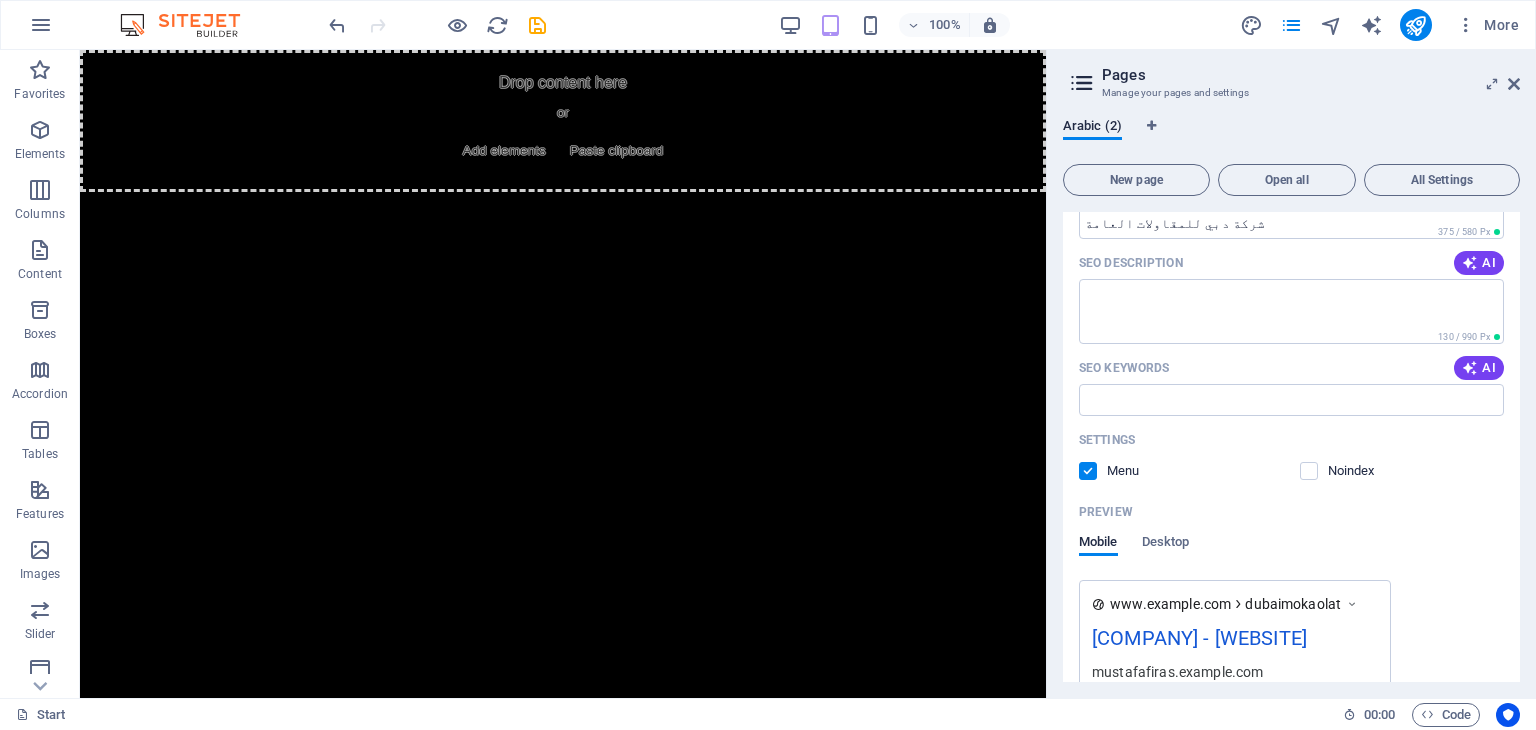 scroll, scrollTop: 300, scrollLeft: 0, axis: vertical 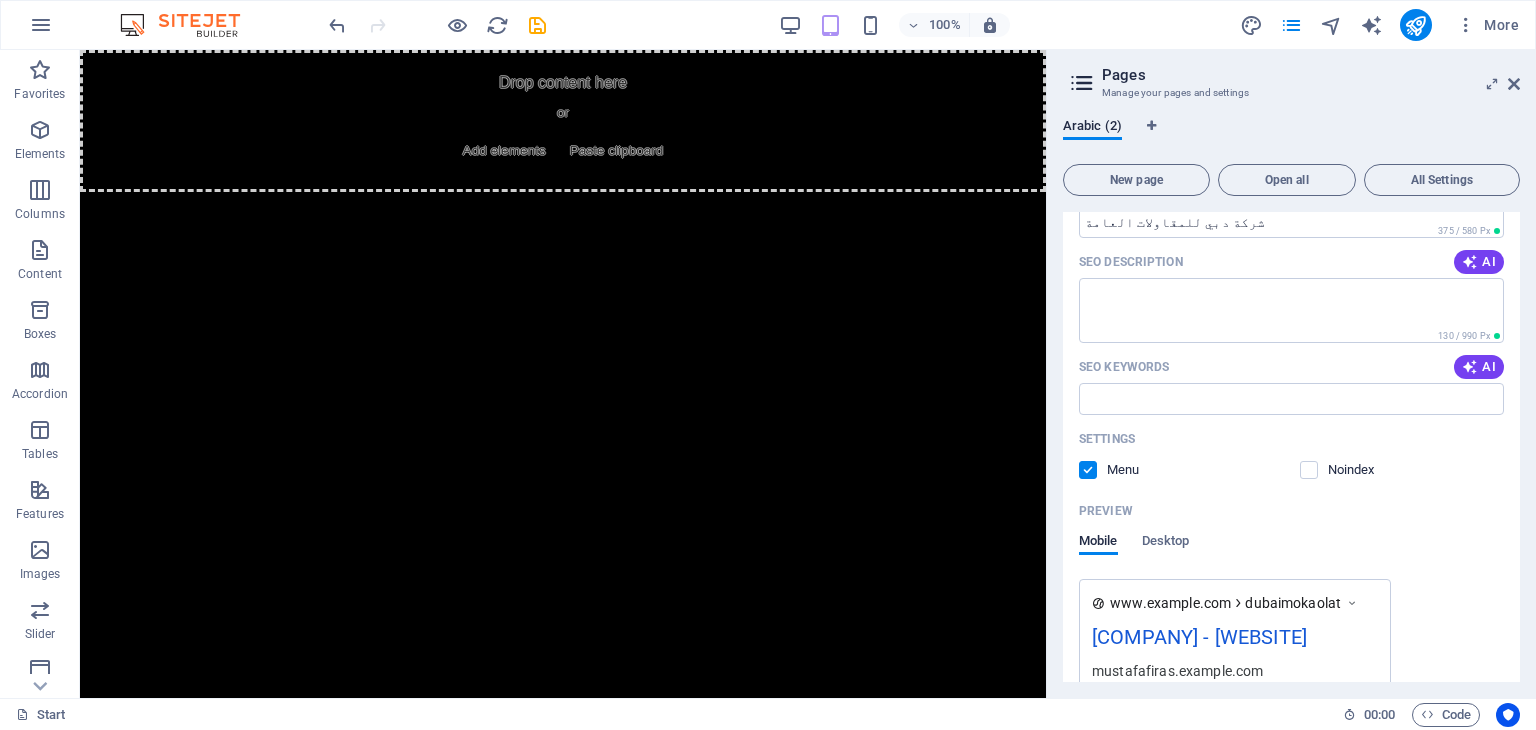 click on "[COMPANY] - [WEBSITE]" at bounding box center (1235, 641) 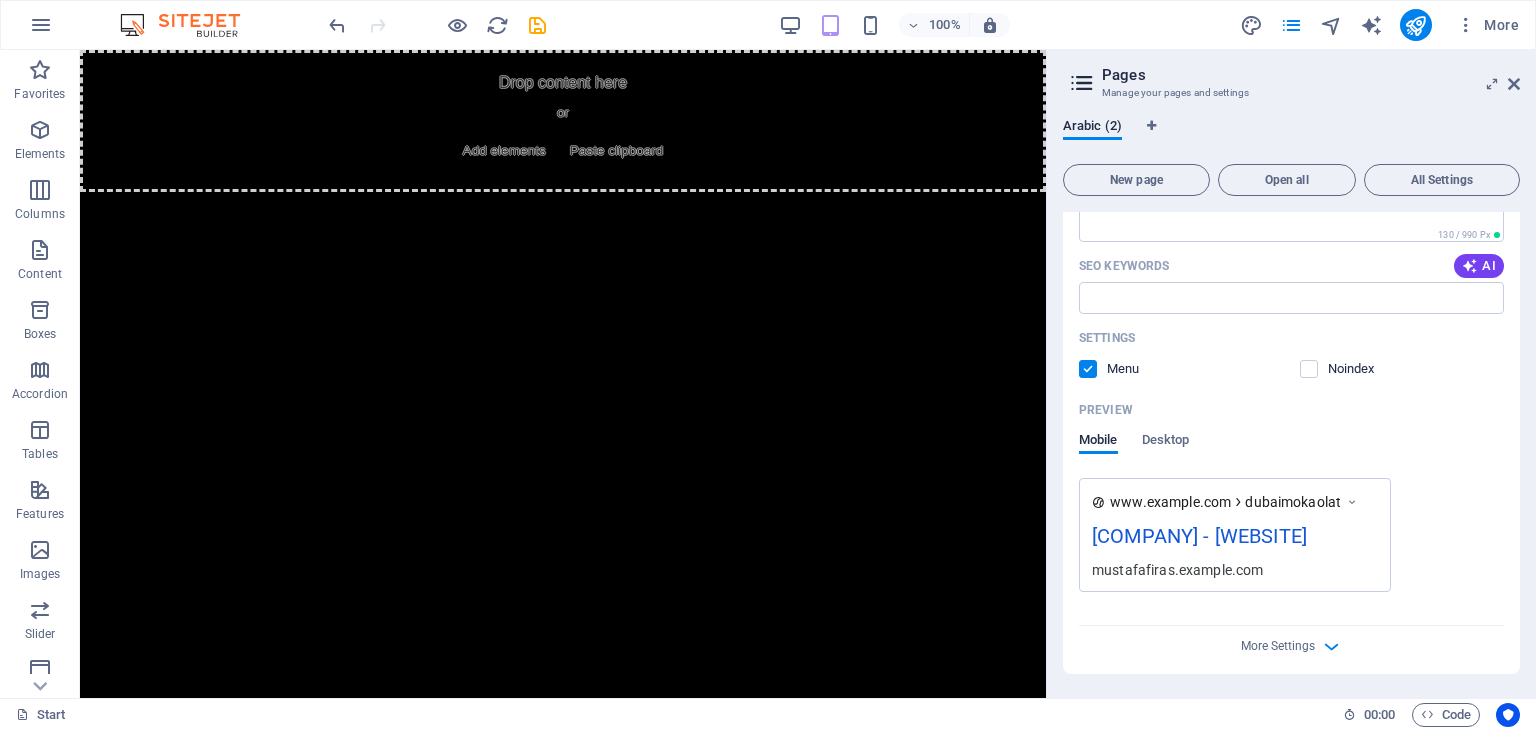 scroll, scrollTop: 429, scrollLeft: 0, axis: vertical 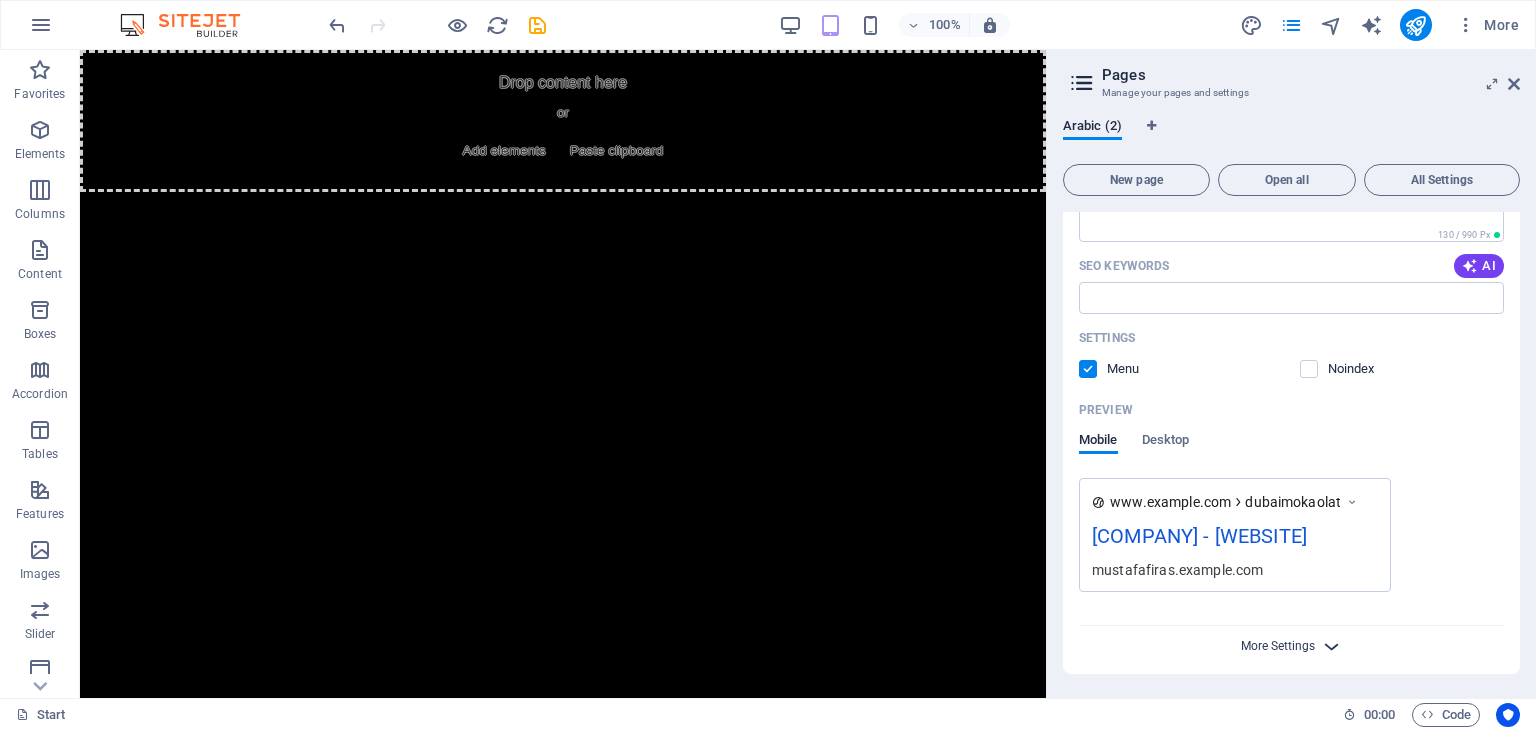 click on "More Settings" at bounding box center [1278, 646] 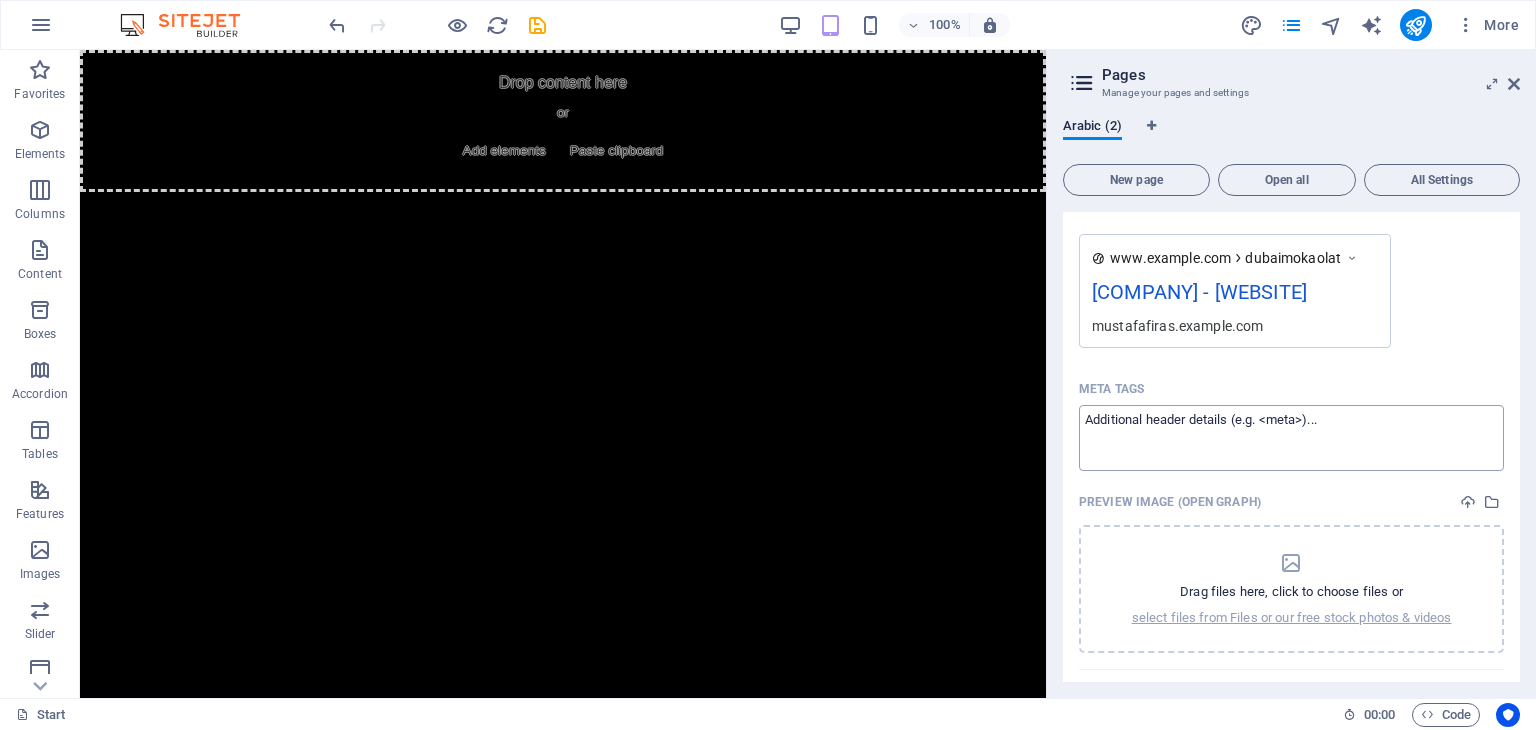 scroll, scrollTop: 616, scrollLeft: 0, axis: vertical 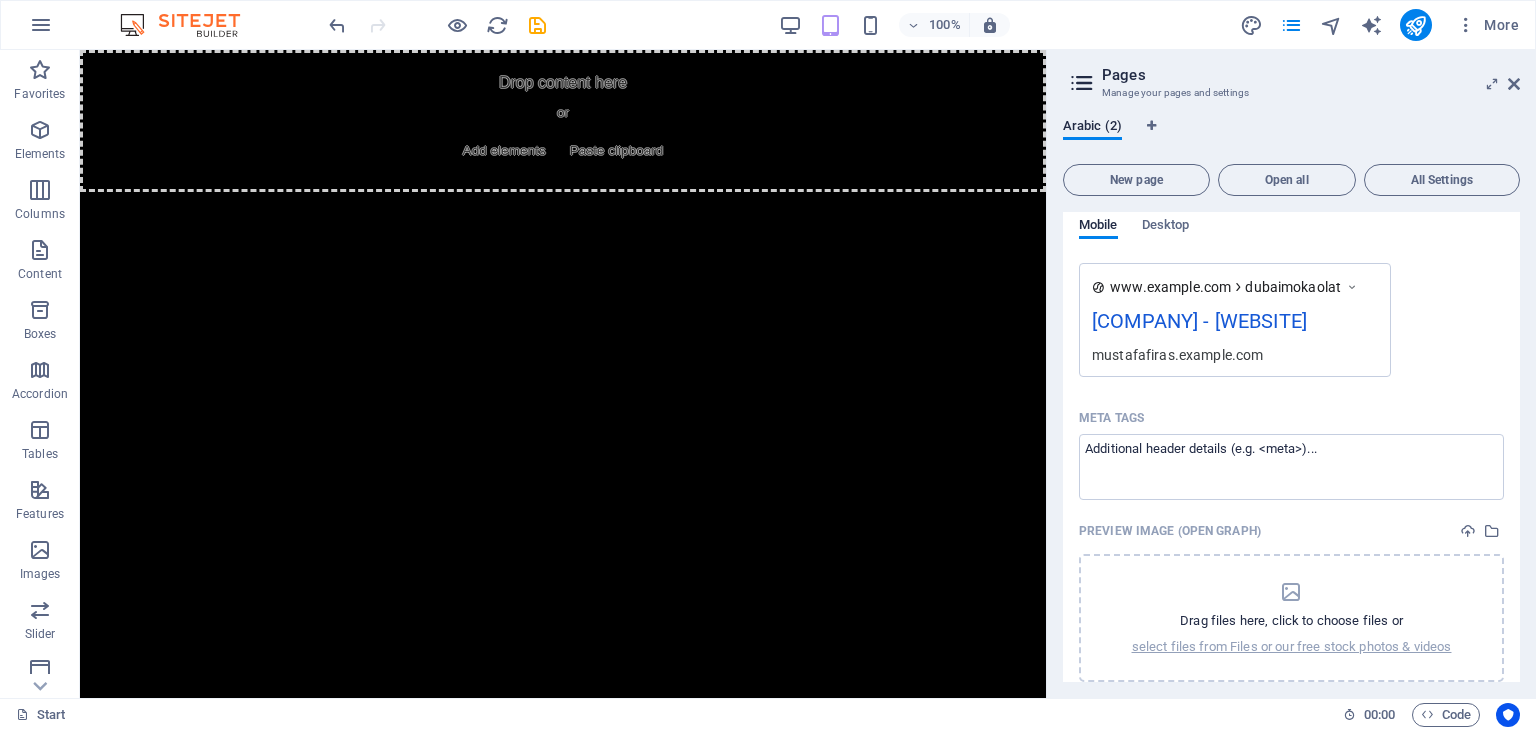 click on "[COMPANY] - [WEBSITE]" at bounding box center [1235, 325] 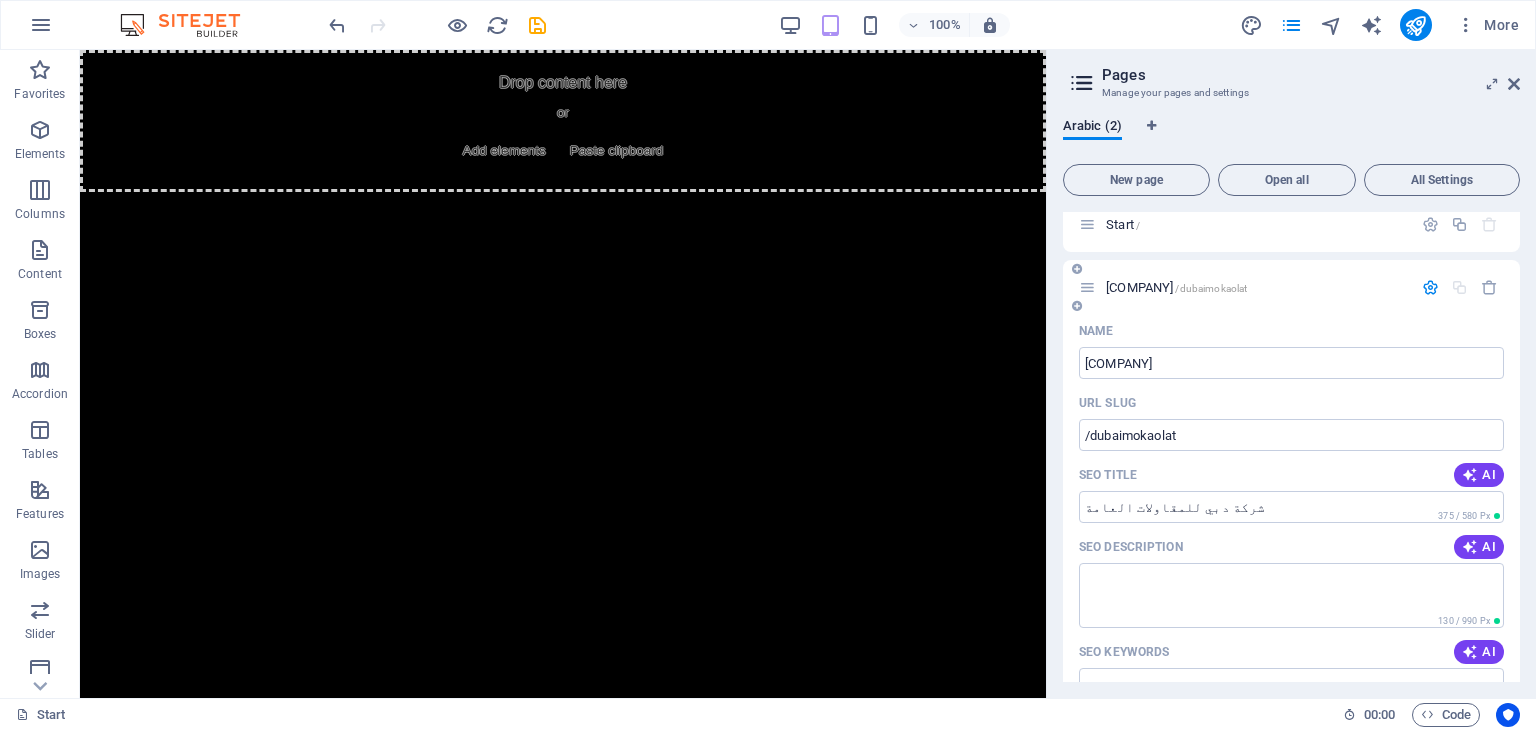 scroll, scrollTop: 0, scrollLeft: 0, axis: both 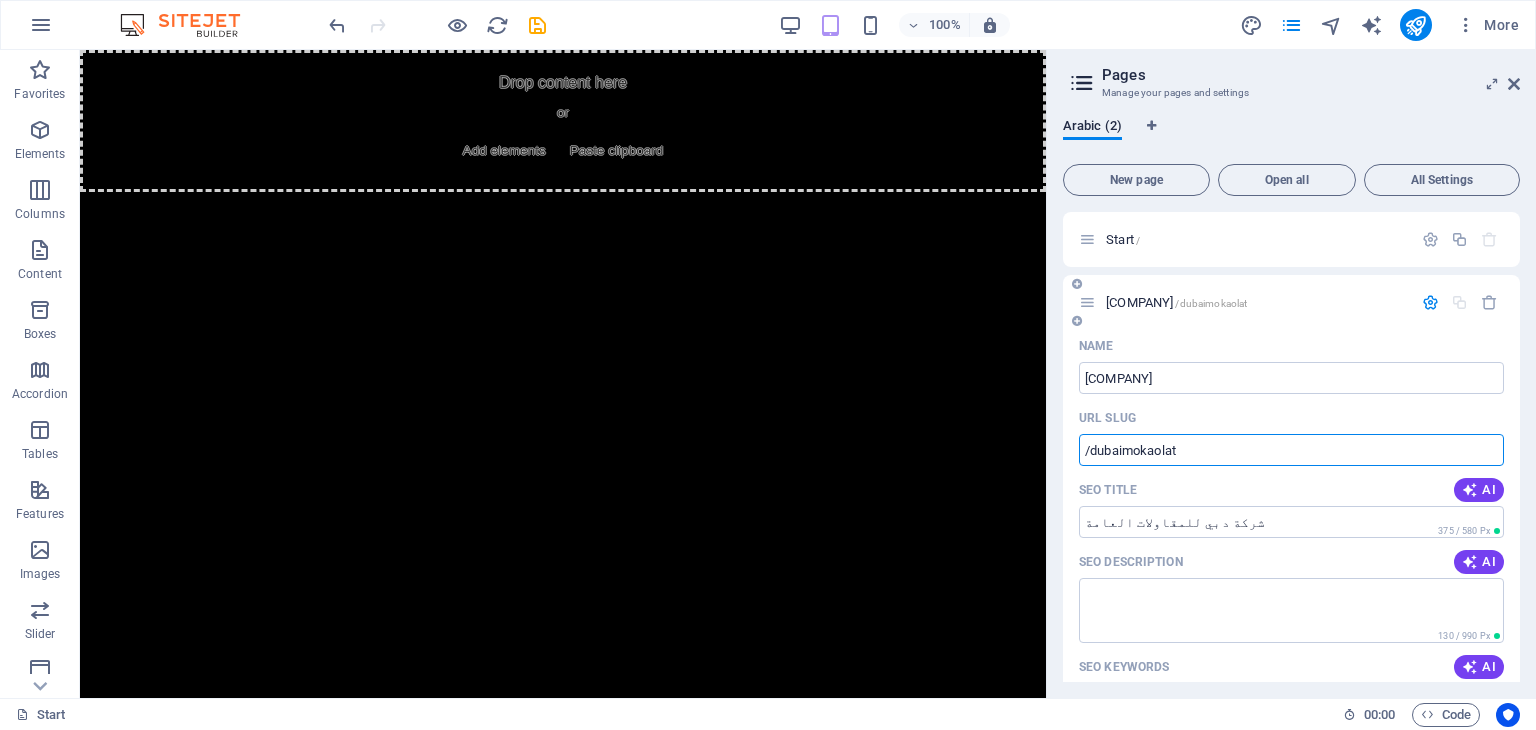 click on "/dubaimokaolat" at bounding box center [1291, 450] 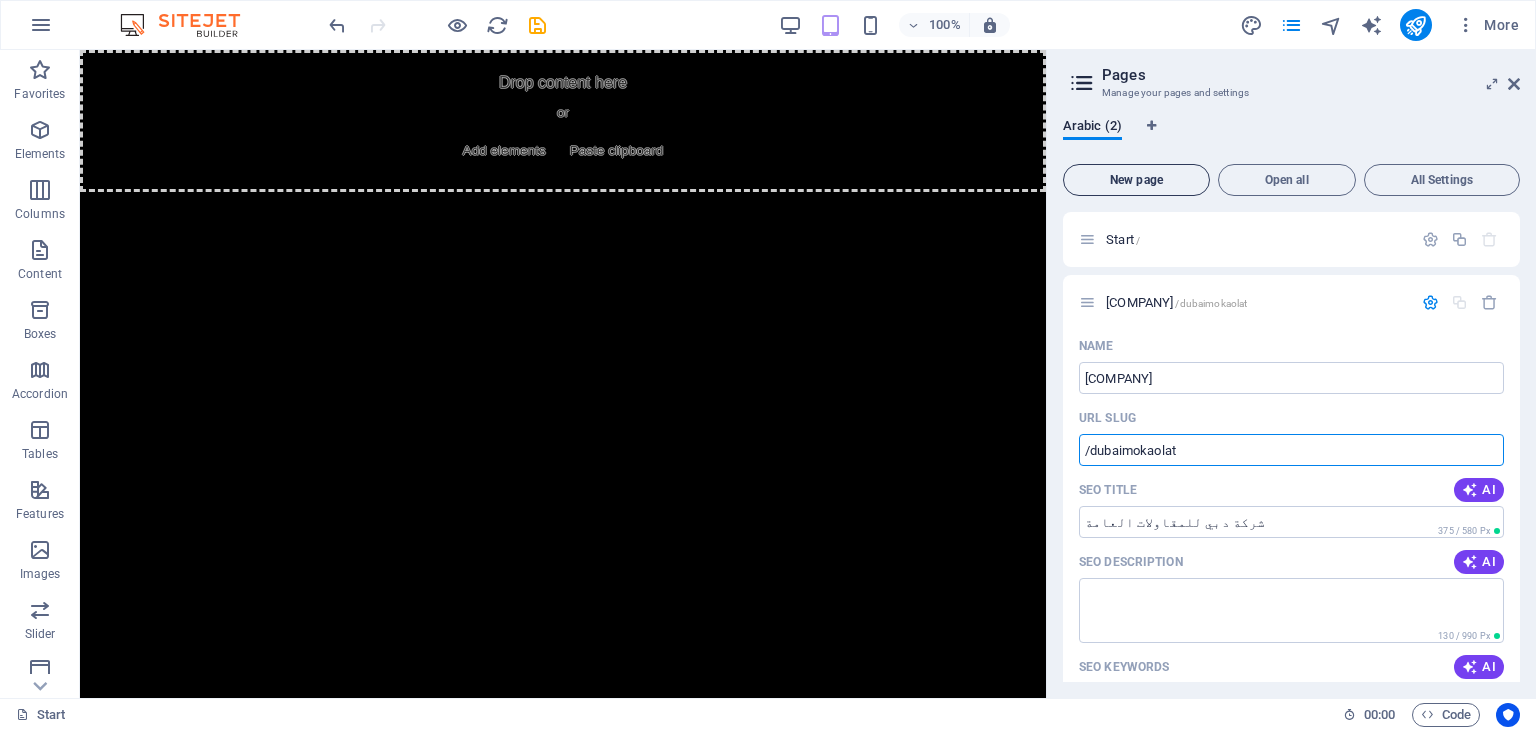 click on "New page" at bounding box center (1136, 180) 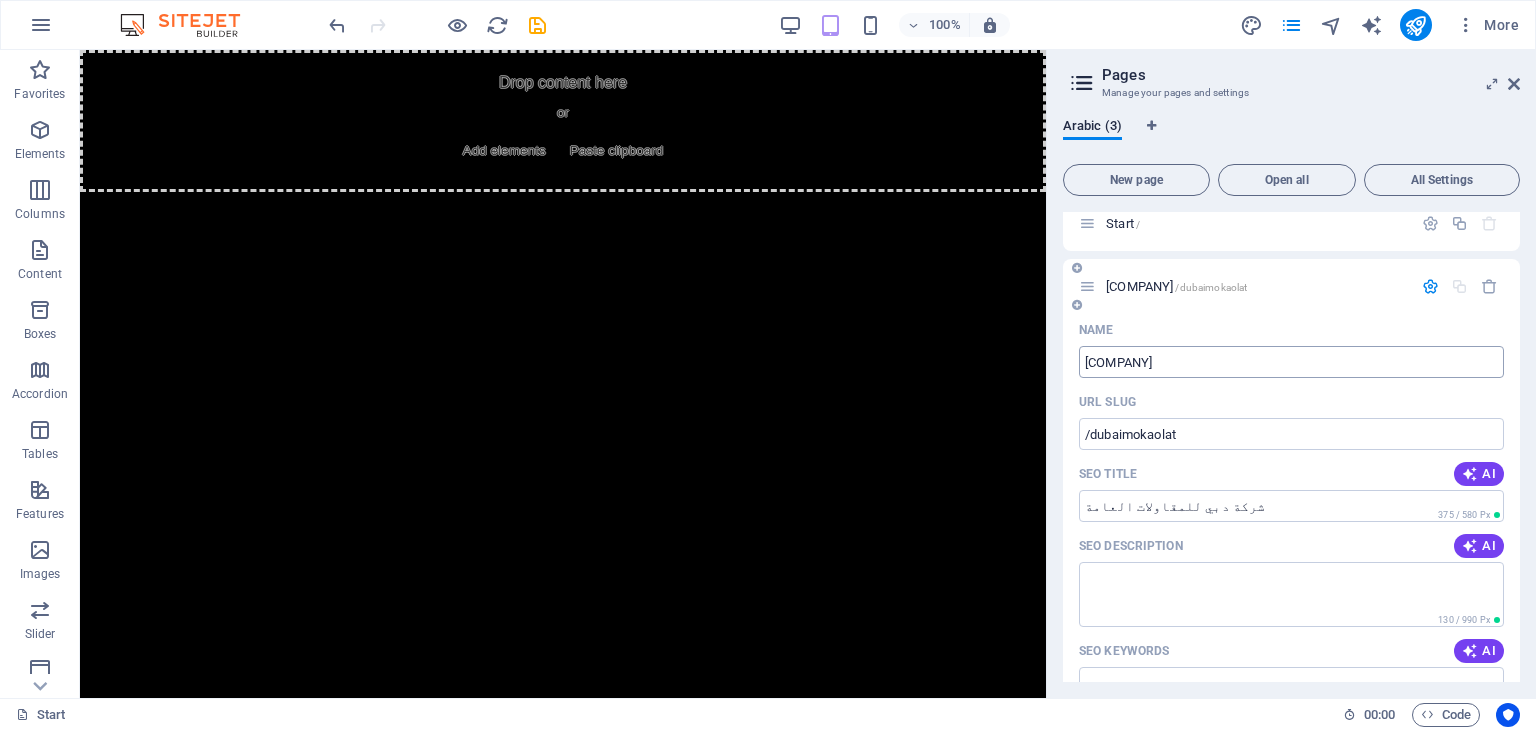 scroll, scrollTop: 0, scrollLeft: 0, axis: both 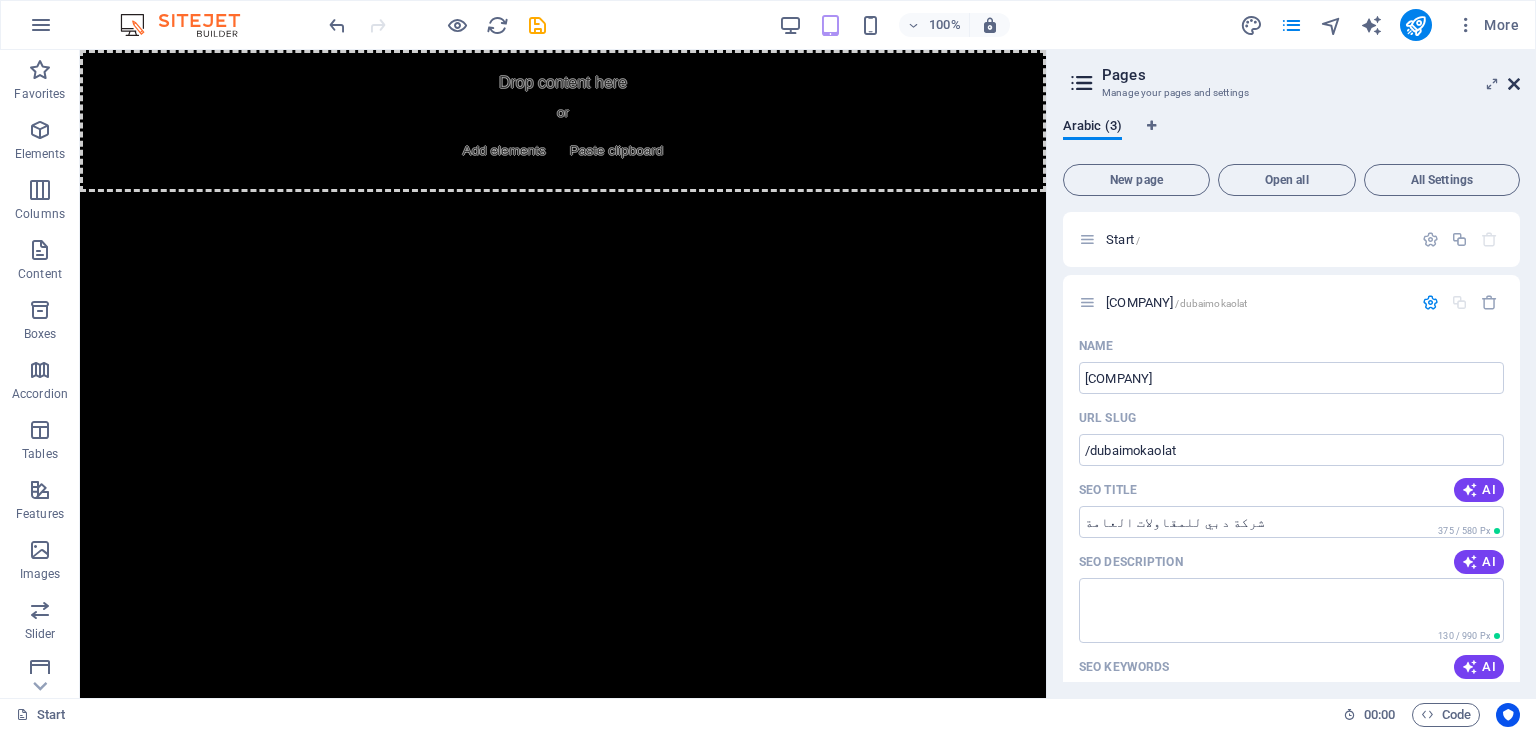 click at bounding box center (1514, 84) 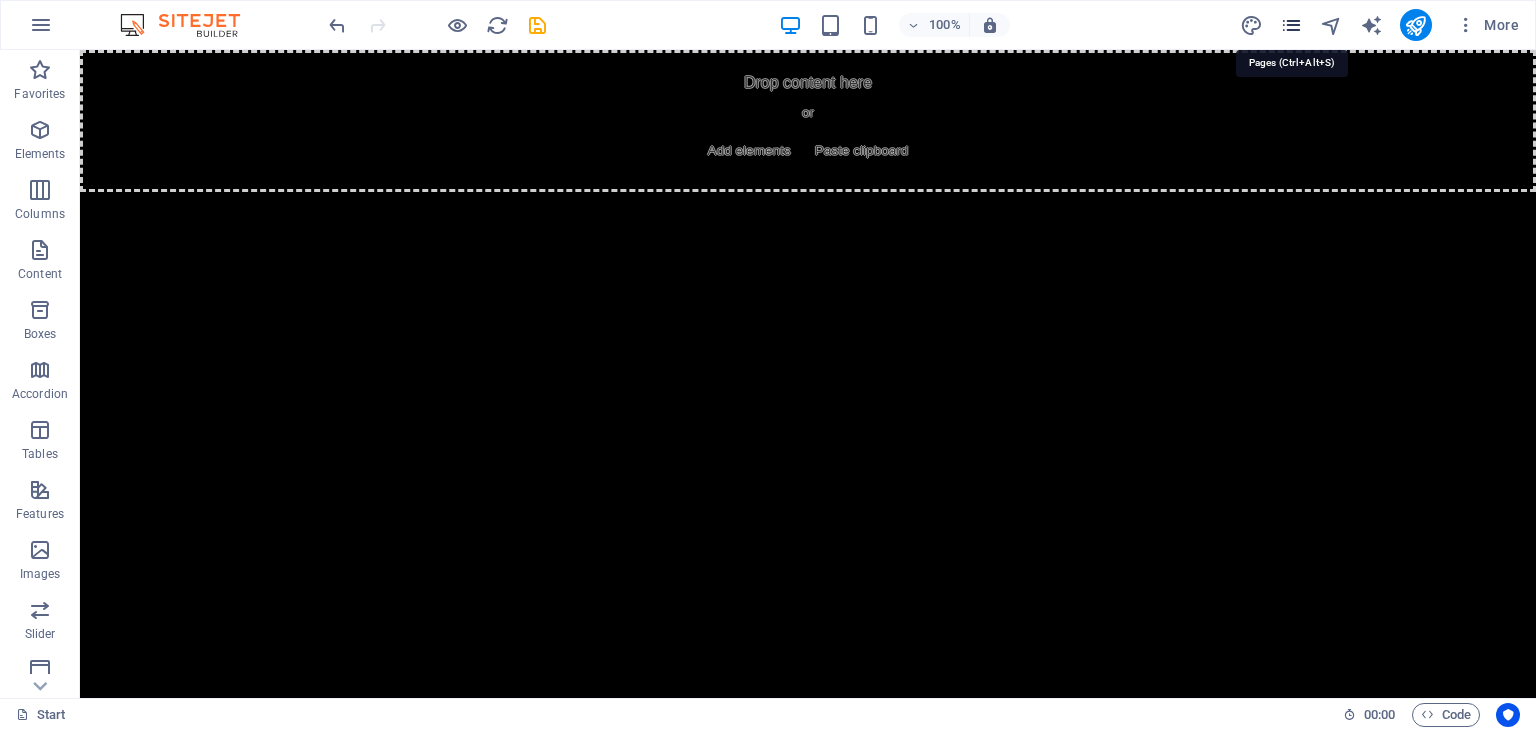 click at bounding box center [1291, 25] 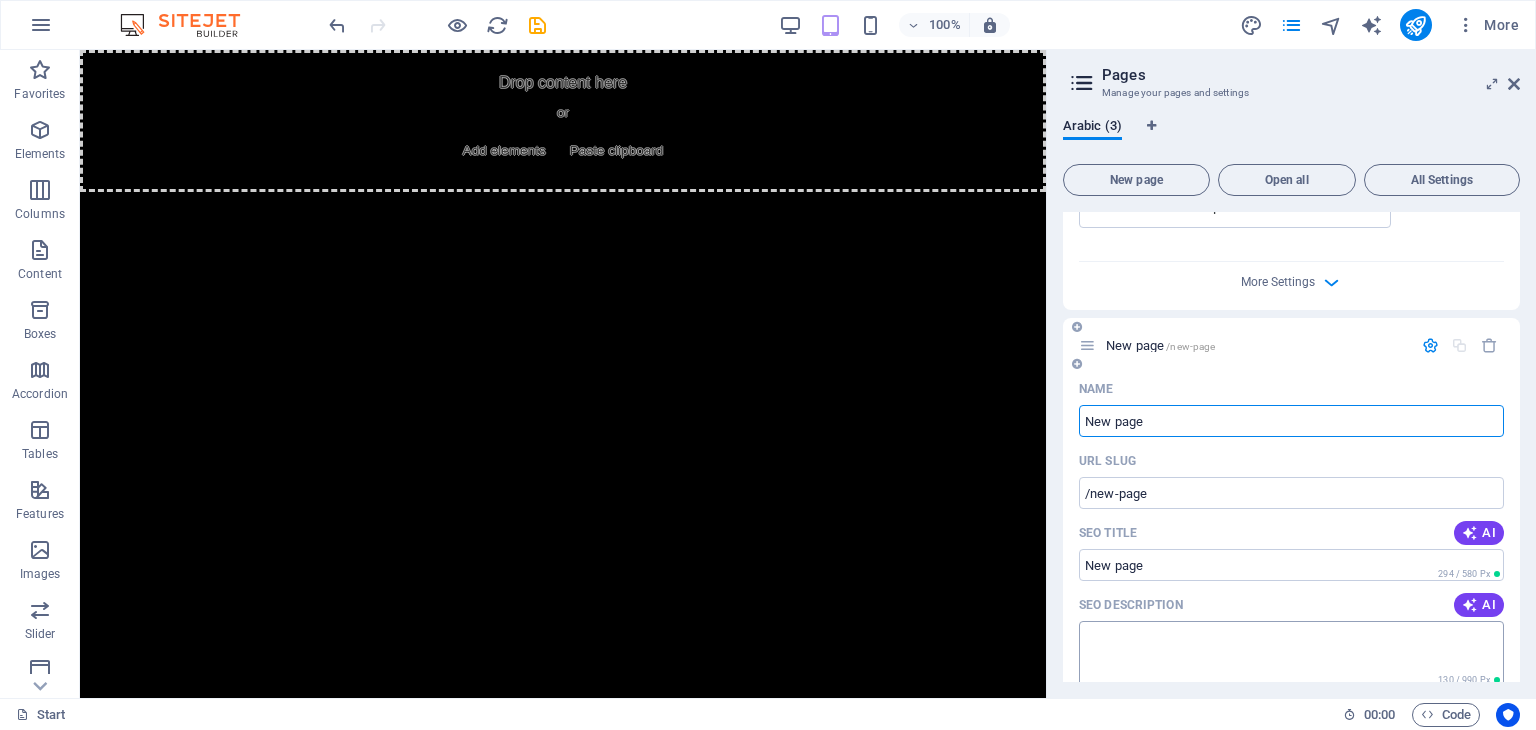 scroll, scrollTop: 665, scrollLeft: 0, axis: vertical 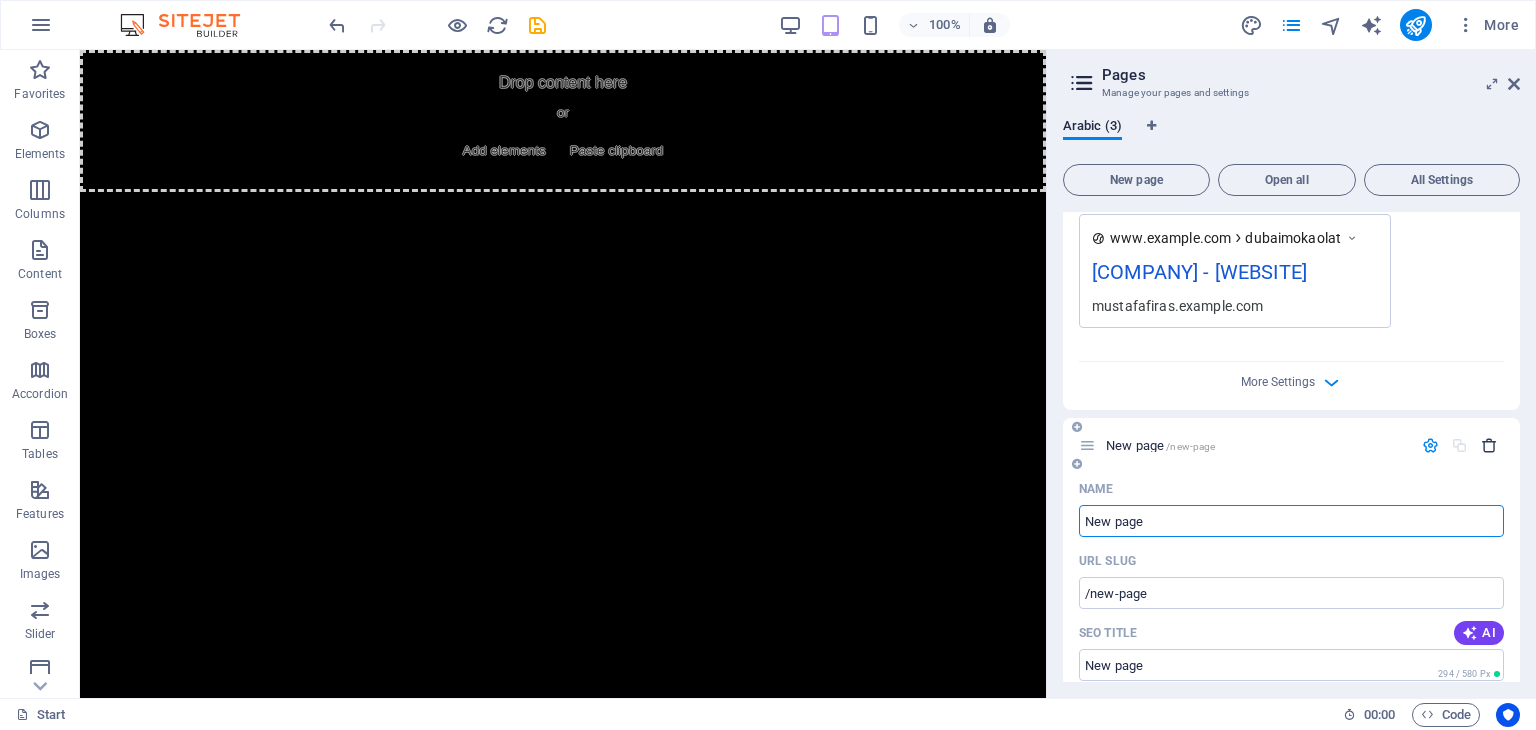 click at bounding box center [1489, 445] 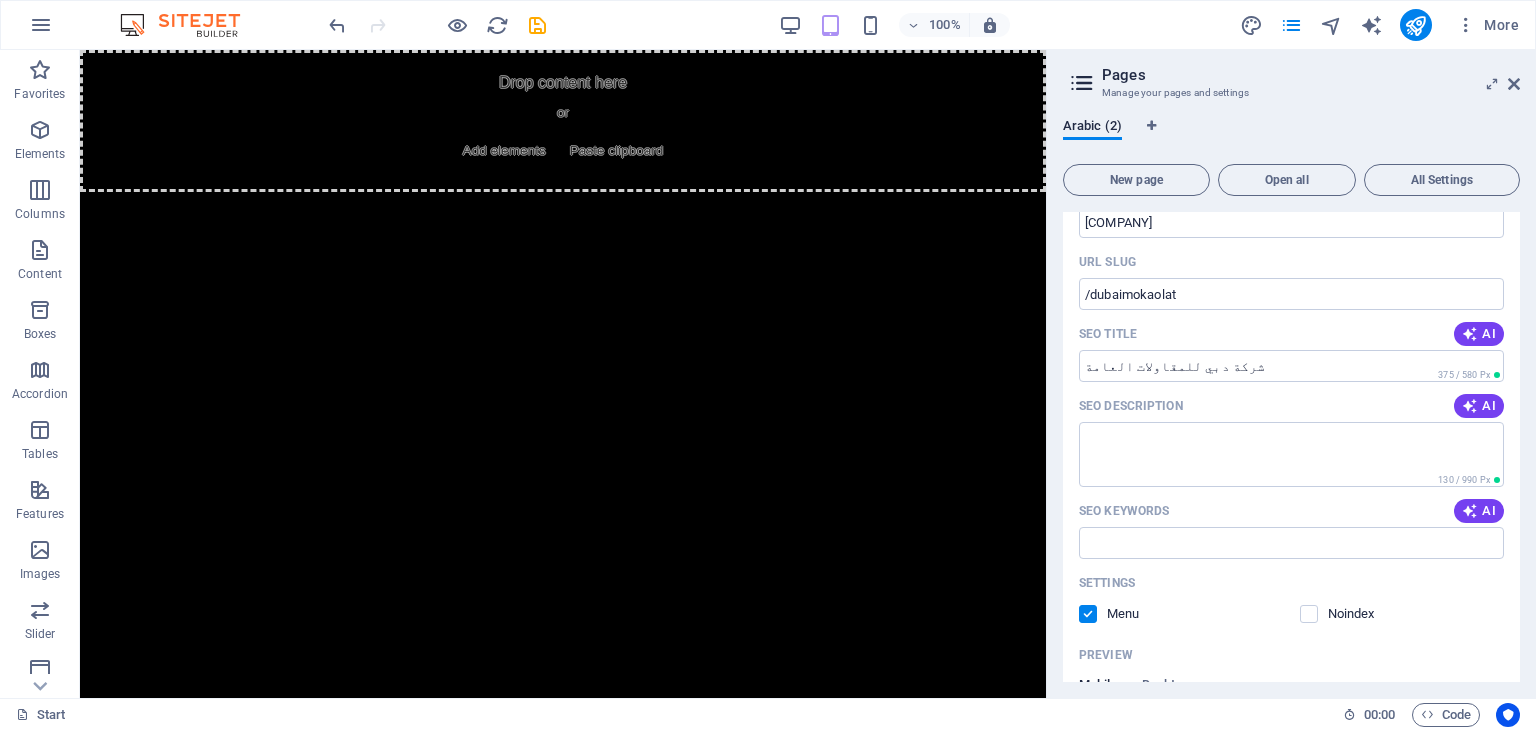 scroll, scrollTop: 29, scrollLeft: 0, axis: vertical 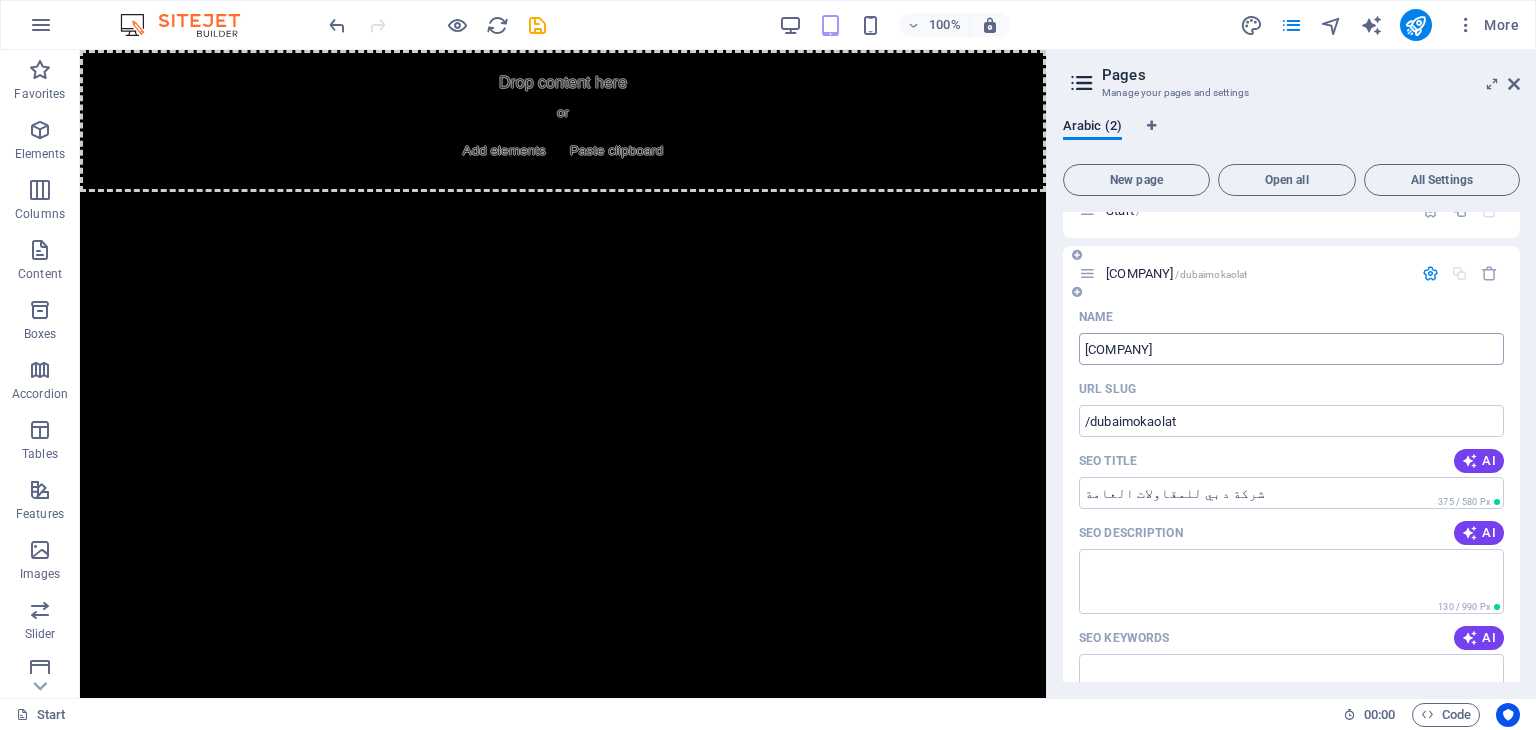 click on "[COMPANY]" at bounding box center [1291, 349] 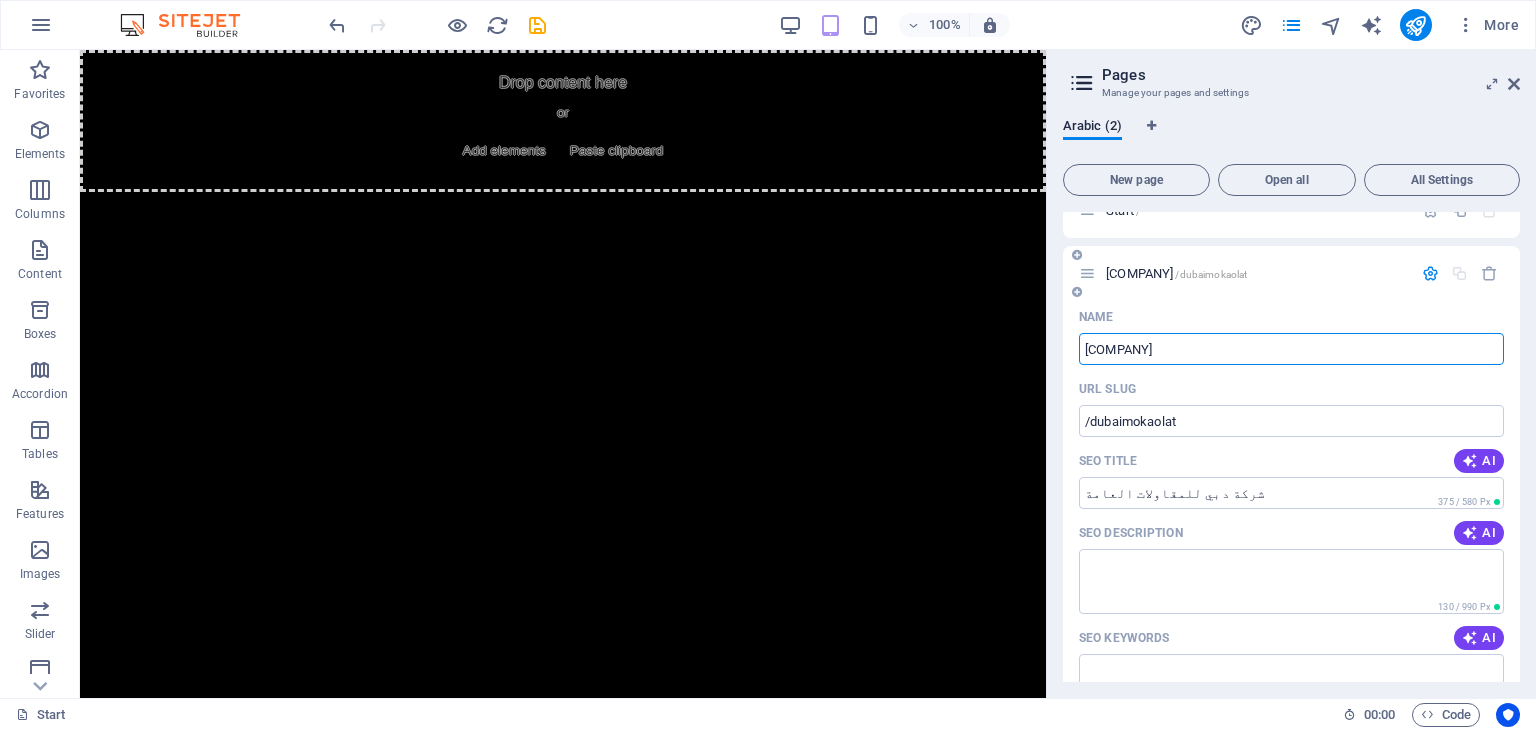 click on "[COMPANY]" at bounding box center [1291, 349] 